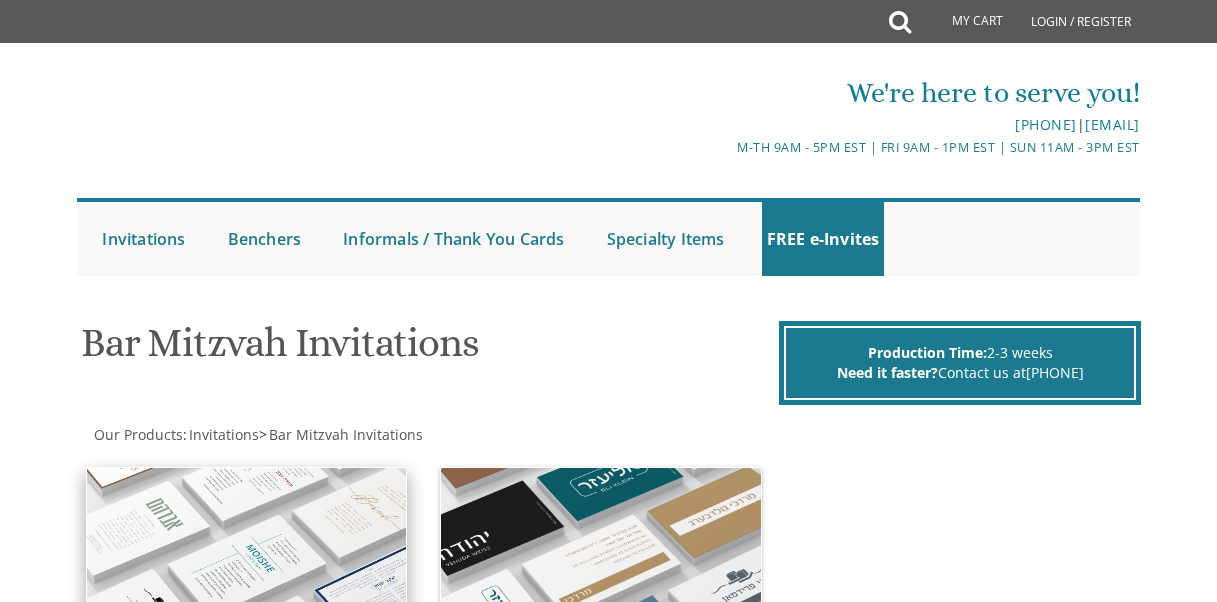 scroll, scrollTop: 0, scrollLeft: 0, axis: both 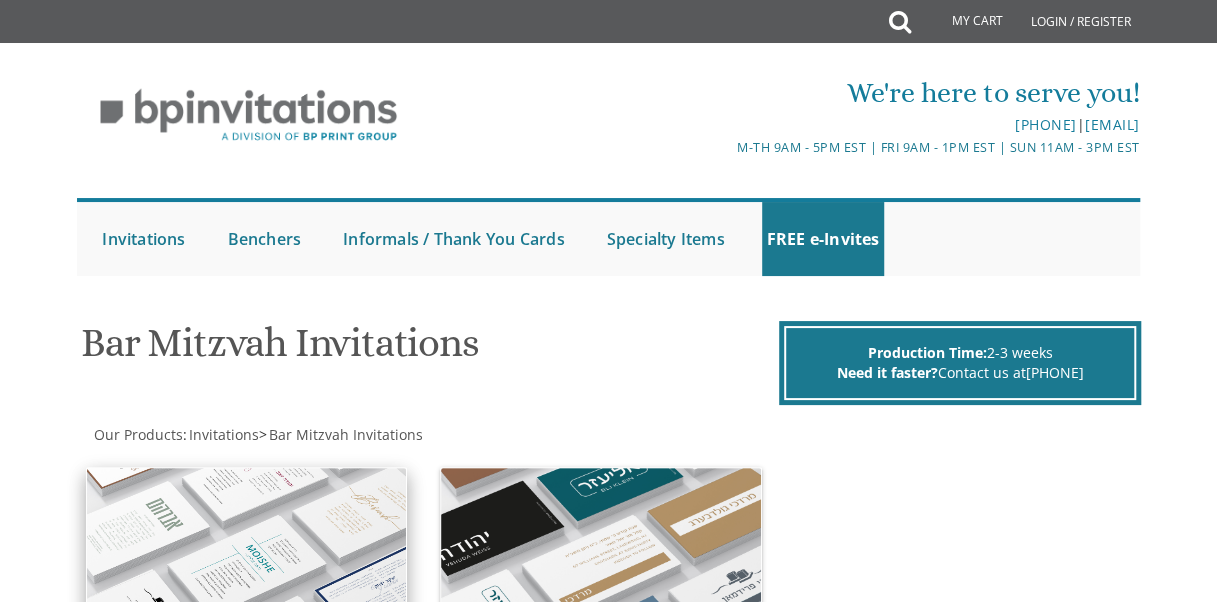click at bounding box center (246, 561) 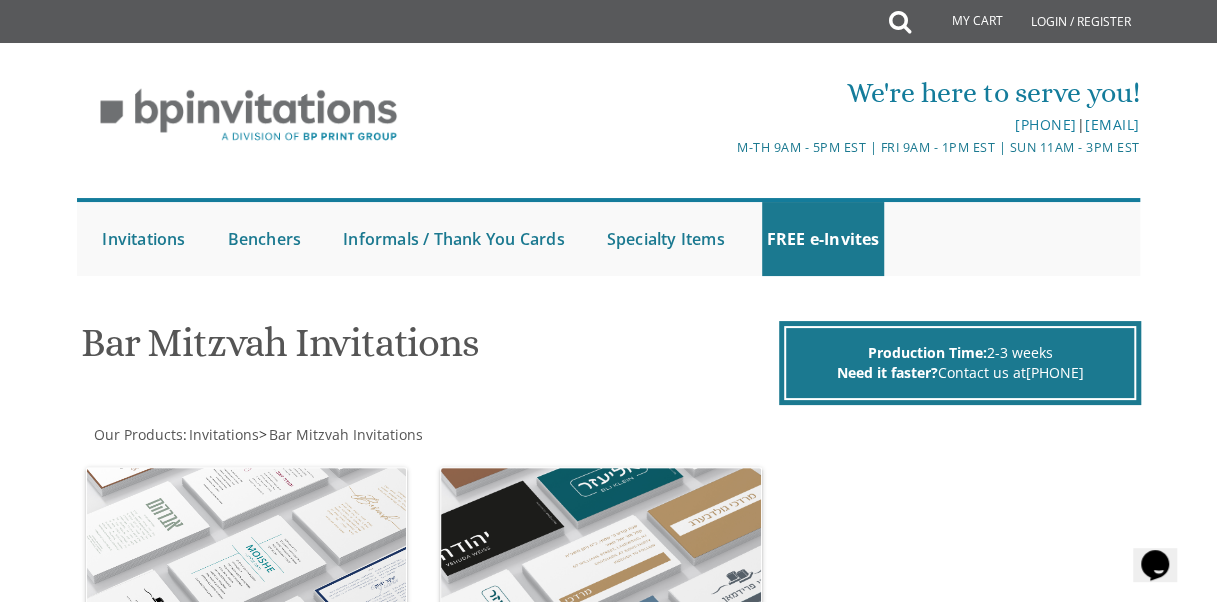 scroll, scrollTop: 0, scrollLeft: 0, axis: both 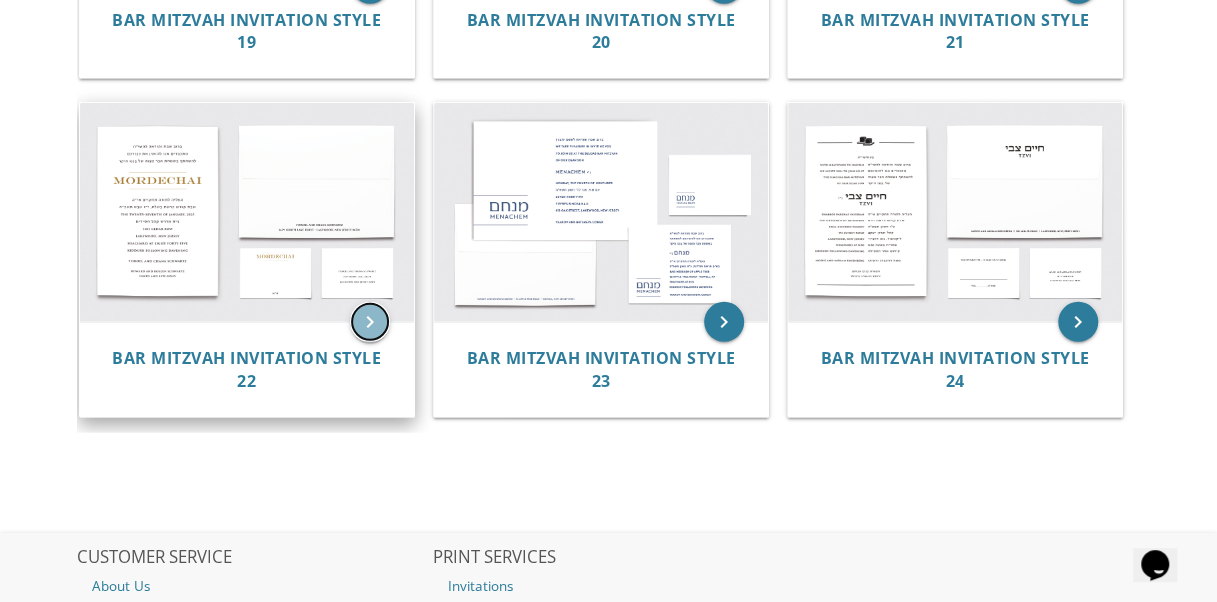 click on "keyboard_arrow_right" at bounding box center [370, 322] 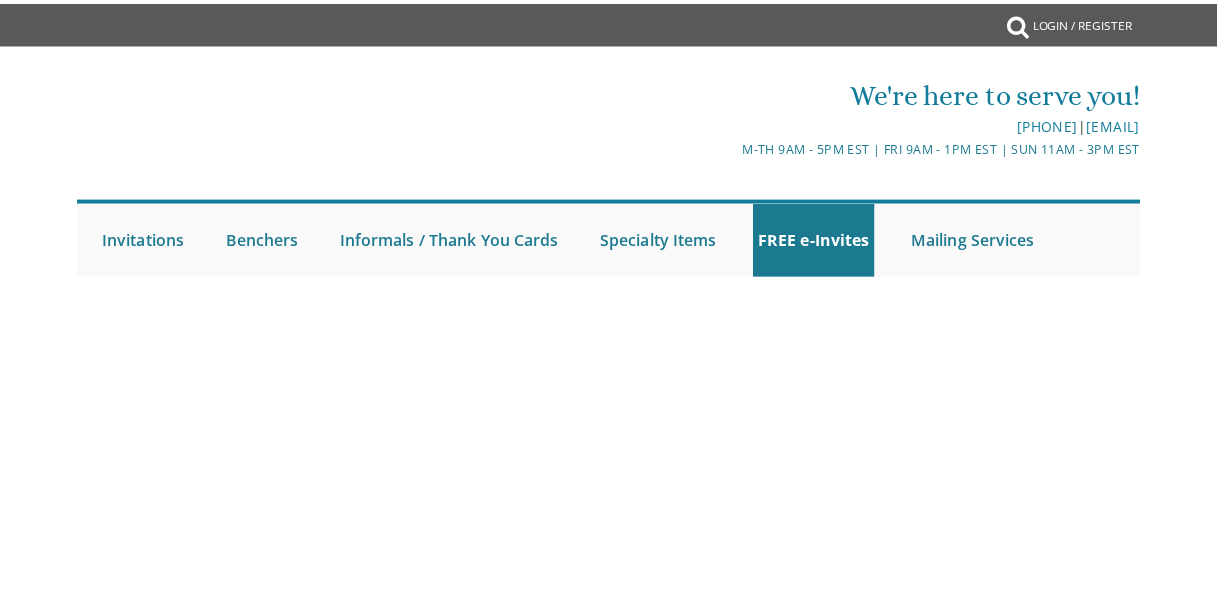 scroll, scrollTop: 0, scrollLeft: 0, axis: both 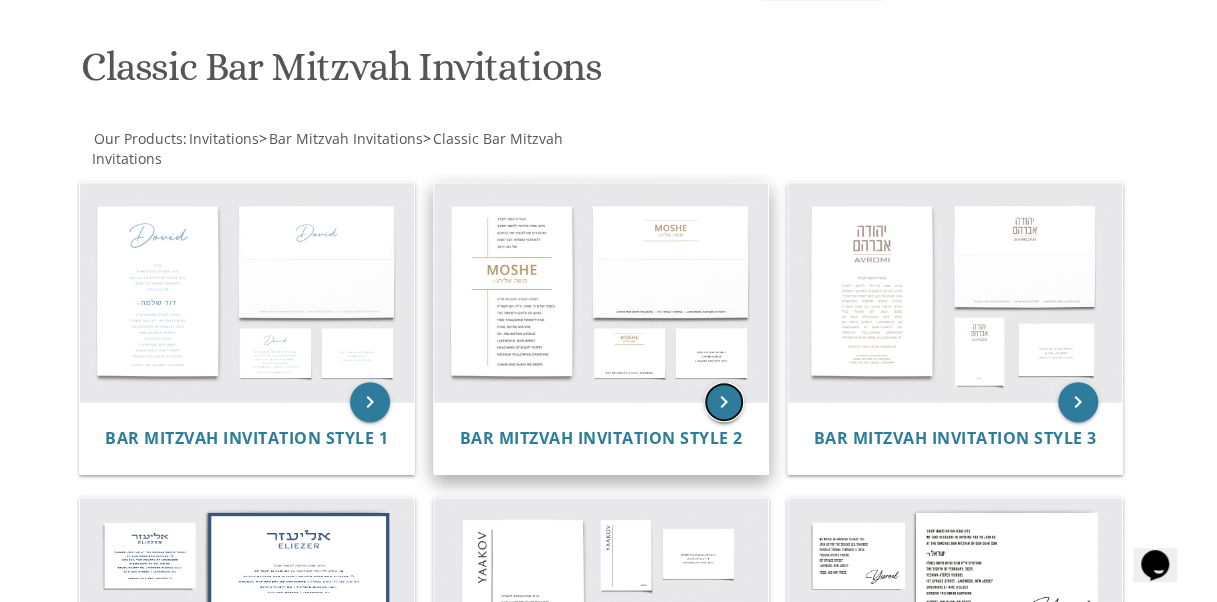 click on "keyboard_arrow_right" at bounding box center (724, 402) 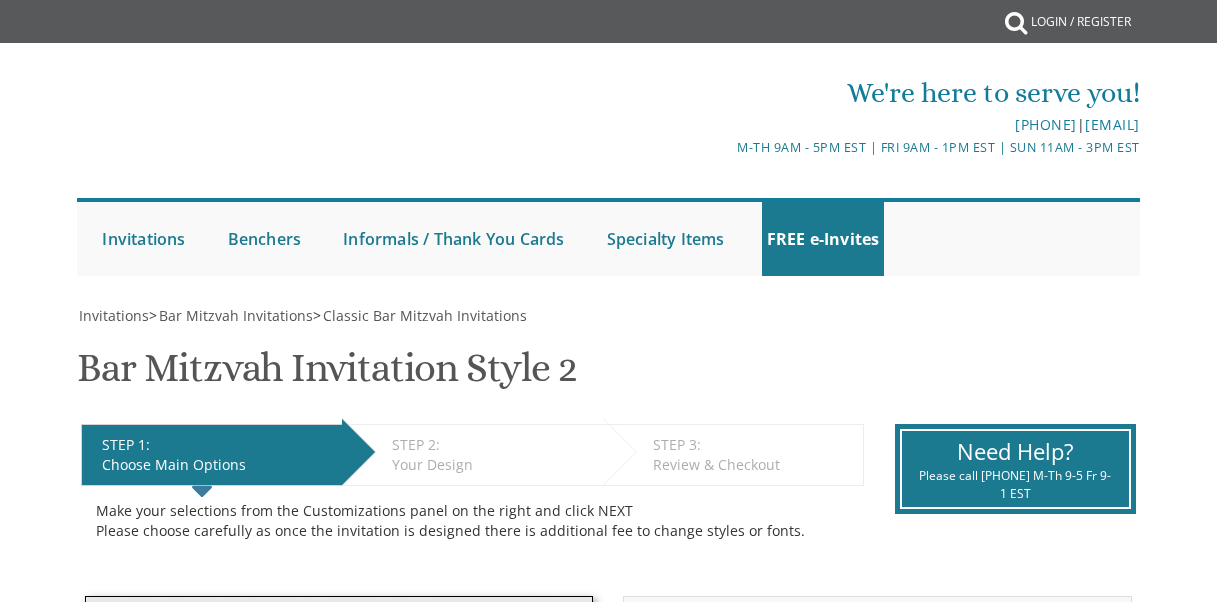 scroll, scrollTop: 0, scrollLeft: 0, axis: both 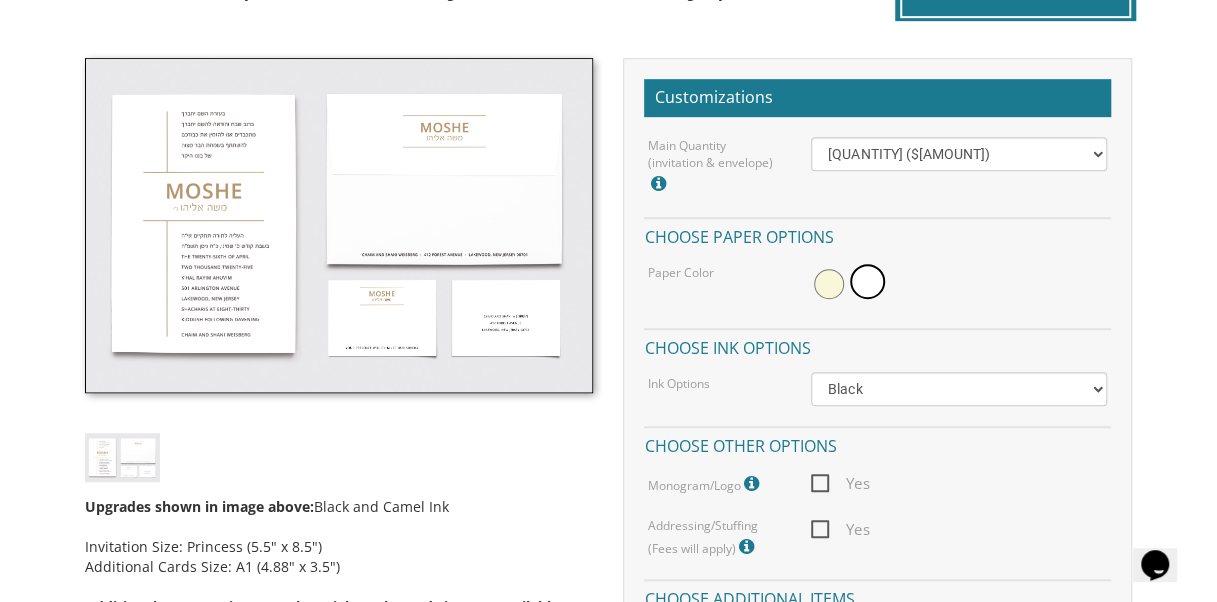 click at bounding box center (339, 225) 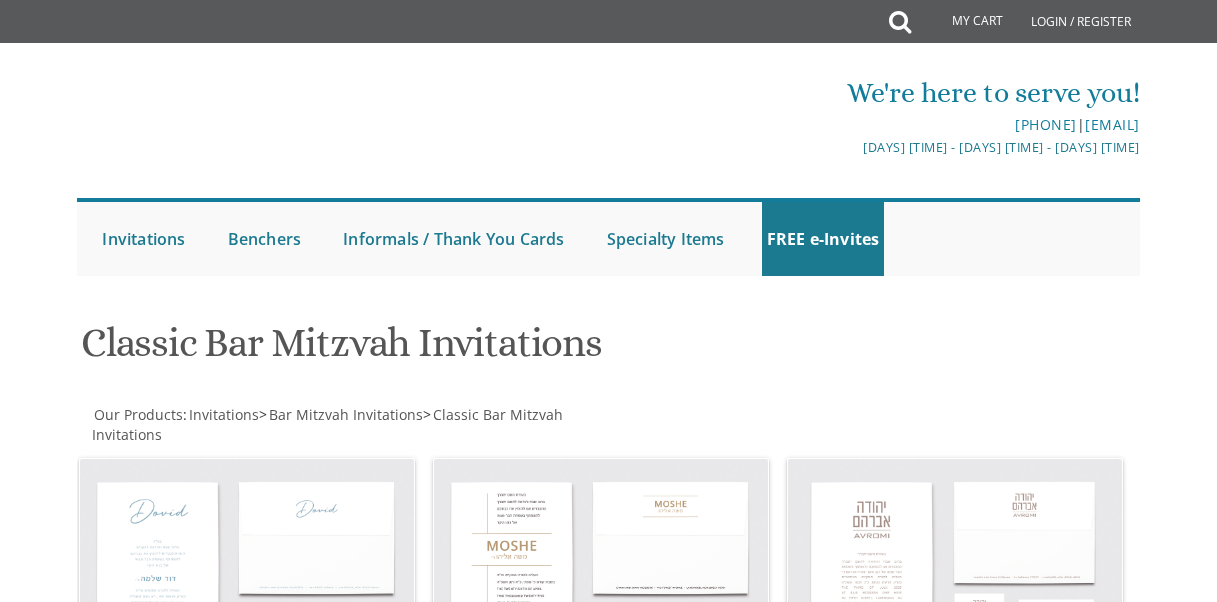 scroll, scrollTop: 276, scrollLeft: 0, axis: vertical 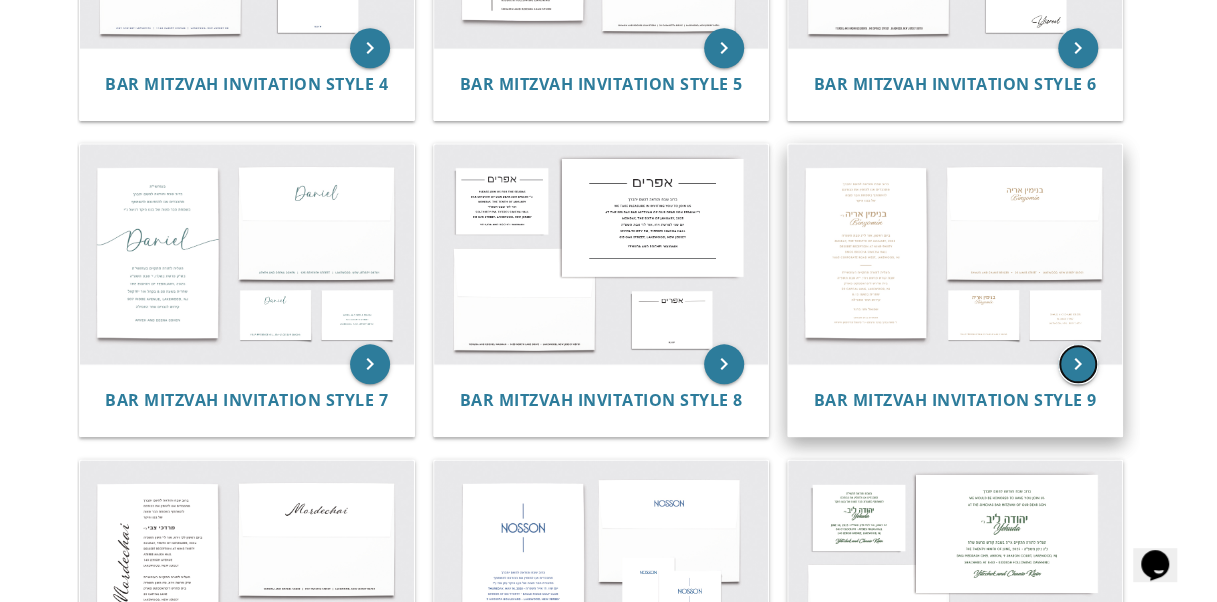 click on "keyboard_arrow_right" at bounding box center [1078, 364] 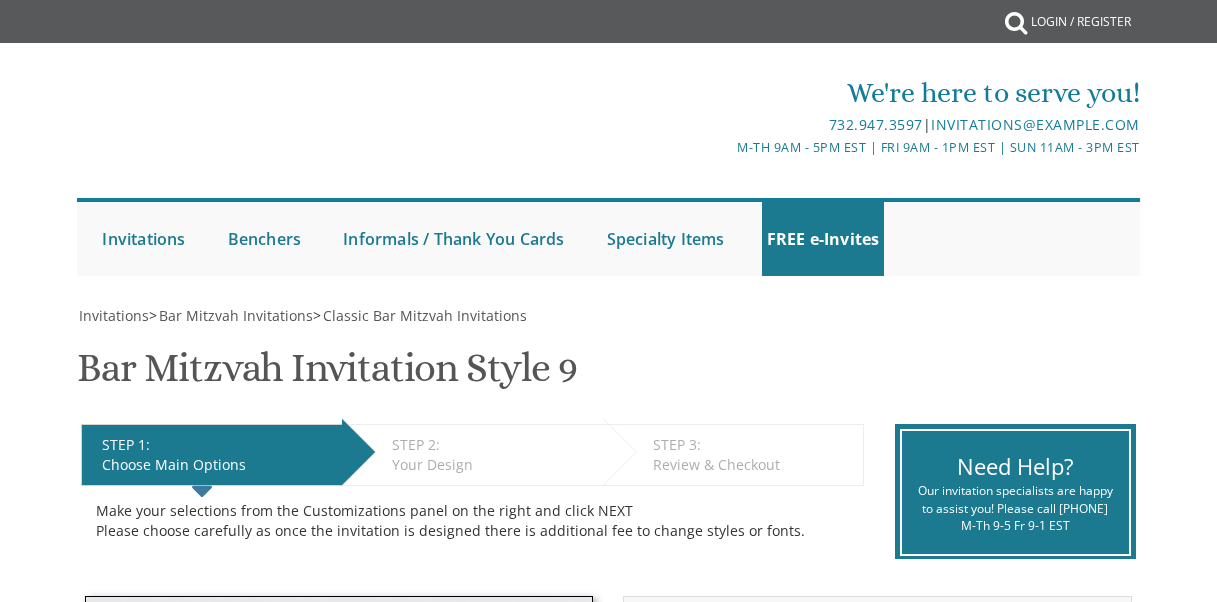 scroll, scrollTop: 0, scrollLeft: 0, axis: both 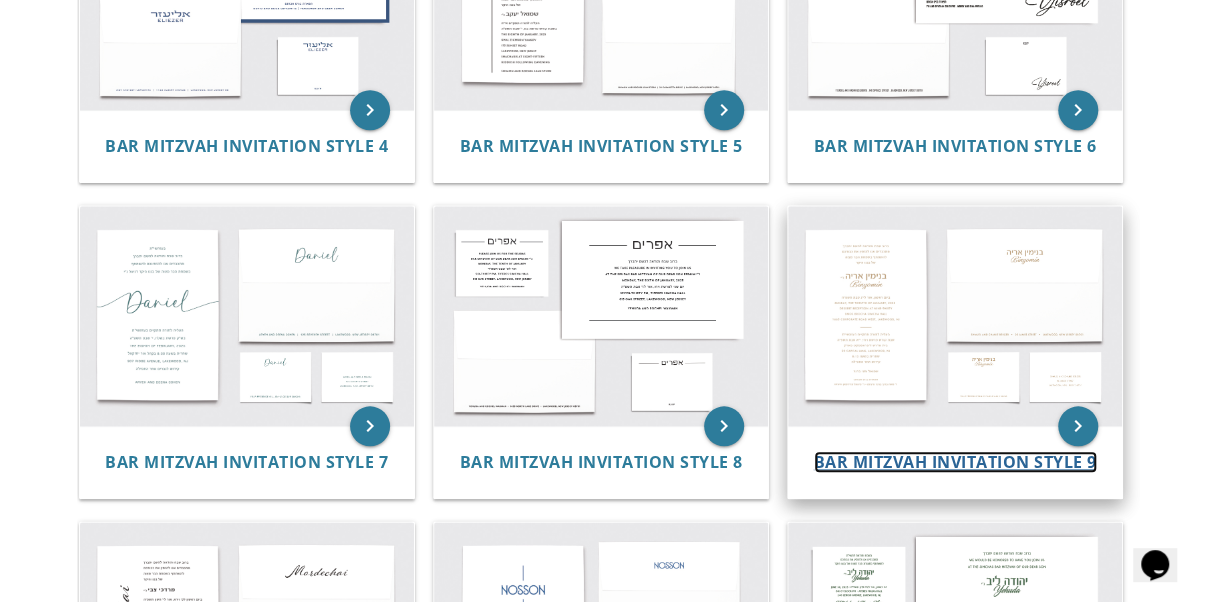 click on "Bar Mitzvah Invitation Style 9" at bounding box center [955, 462] 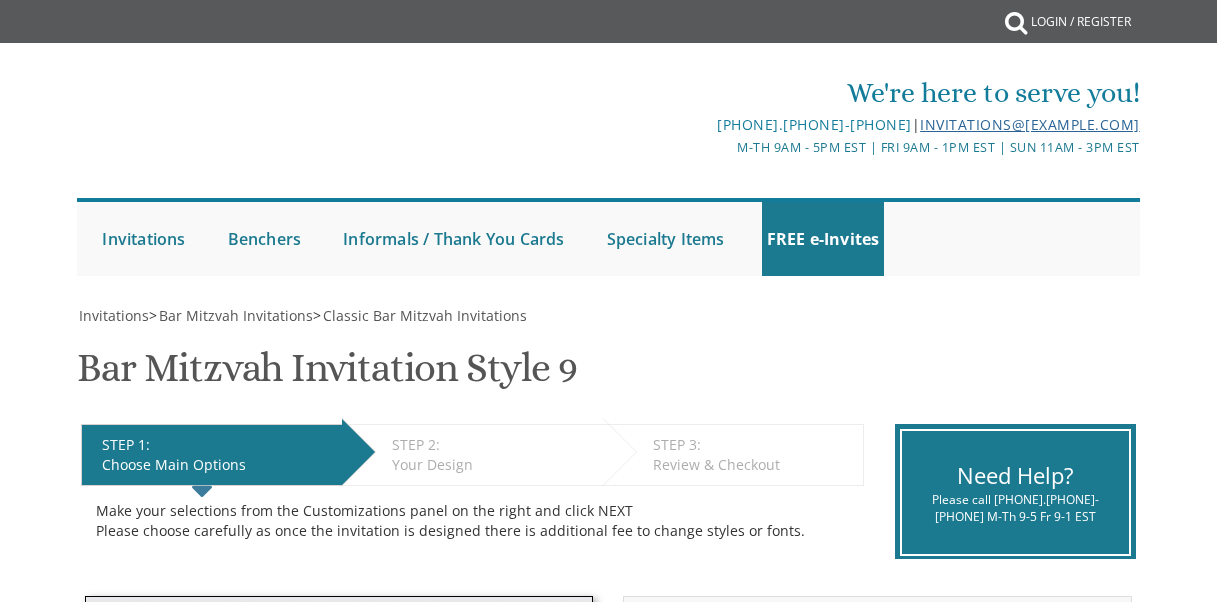 scroll, scrollTop: 0, scrollLeft: 0, axis: both 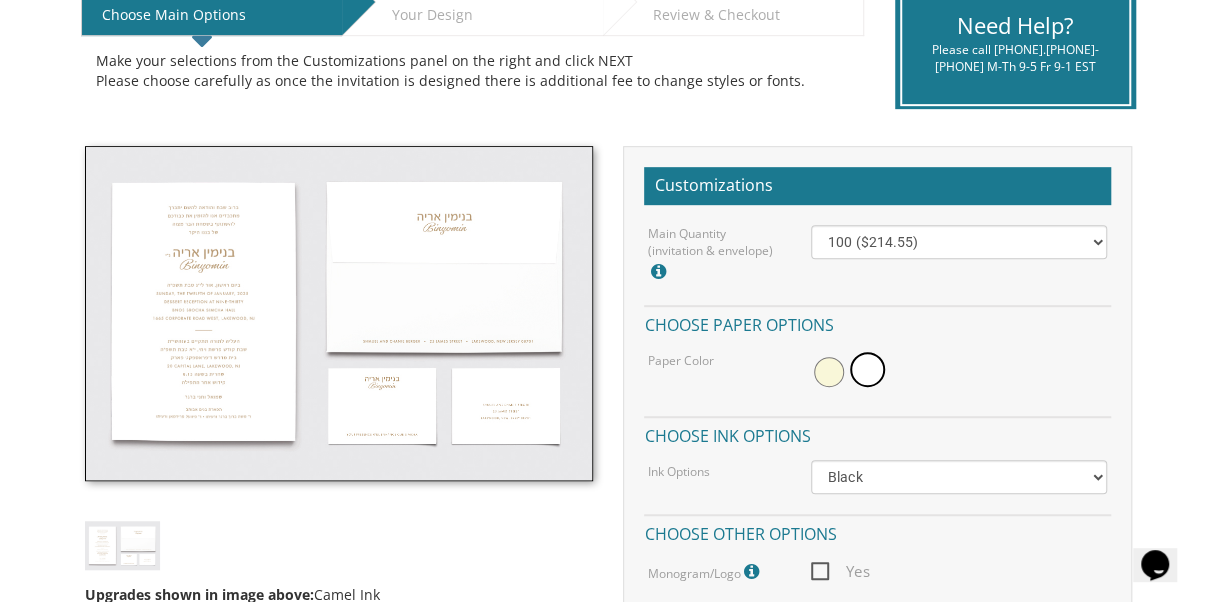 click at bounding box center [339, 313] 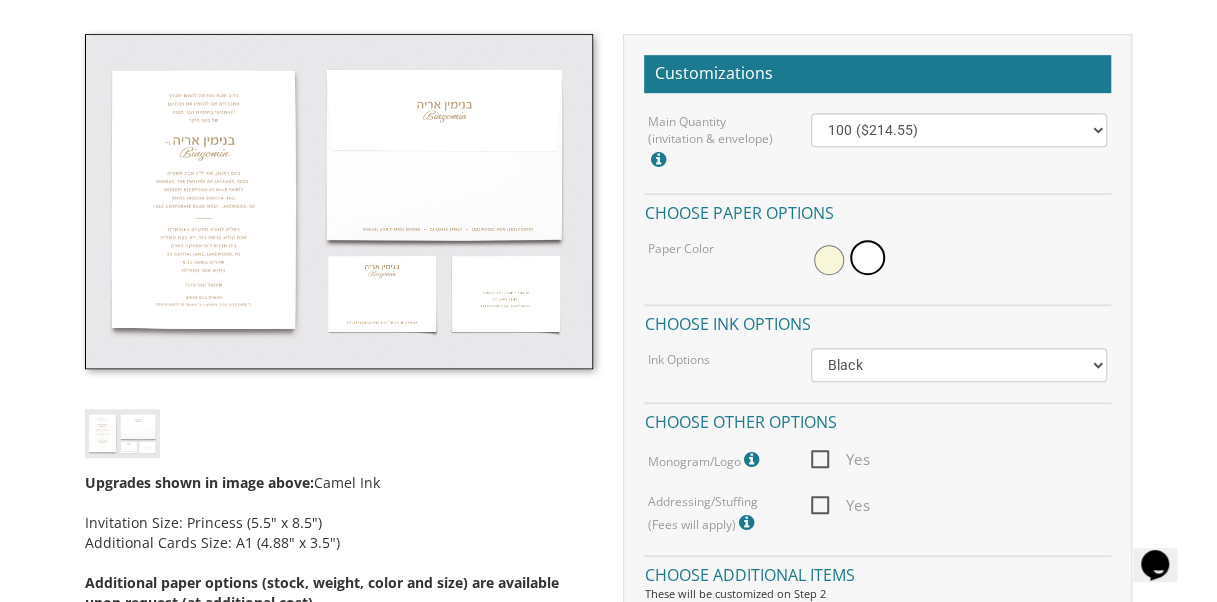 scroll, scrollTop: 532, scrollLeft: 0, axis: vertical 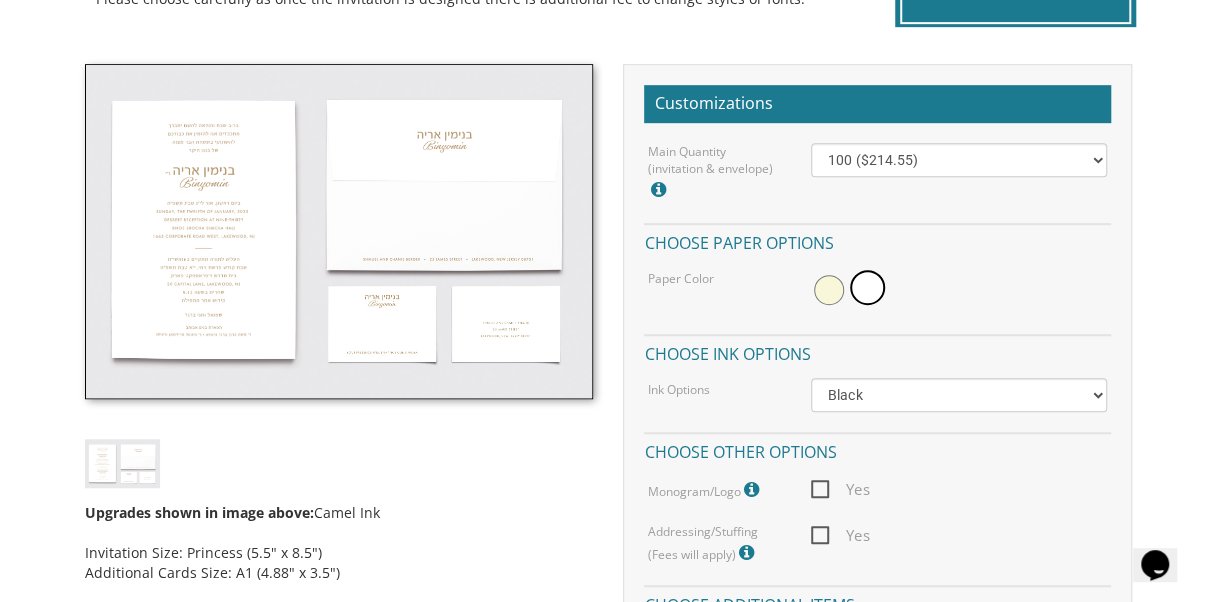 click at bounding box center [339, 231] 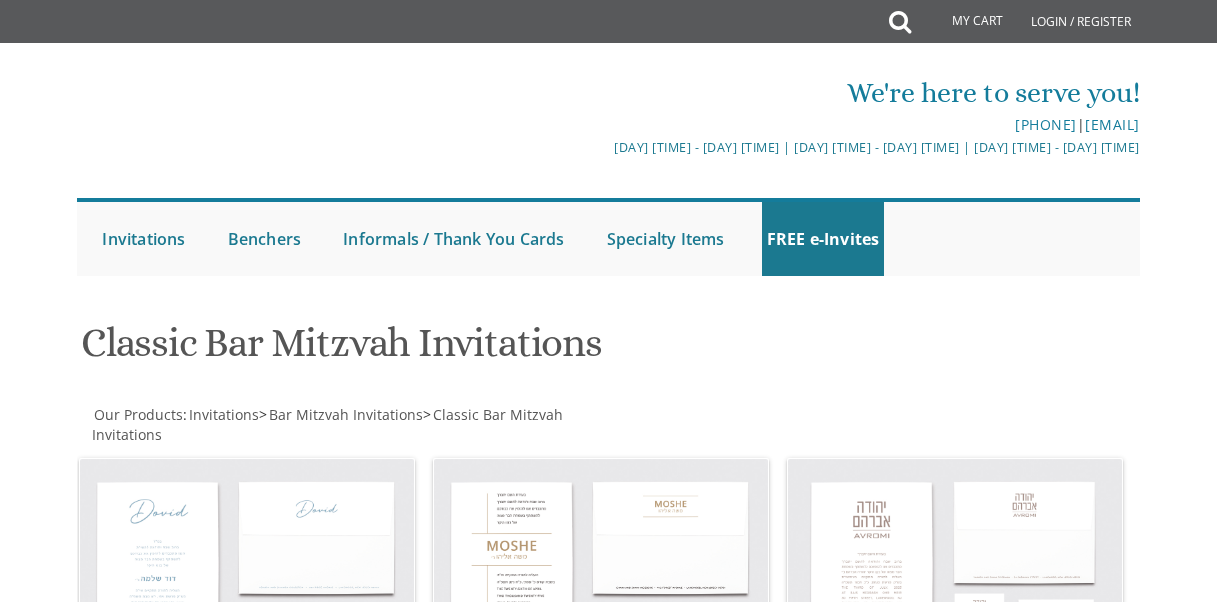 scroll, scrollTop: 884, scrollLeft: 0, axis: vertical 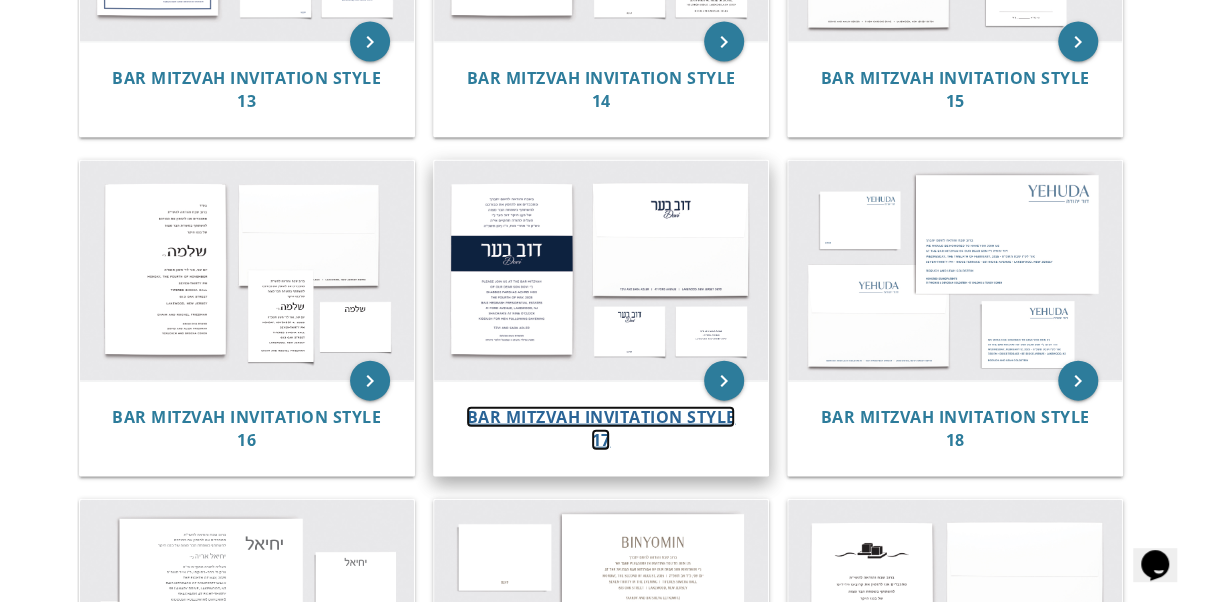 click on "Bar Mitzvah Invitation Style 17" at bounding box center (600, 428) 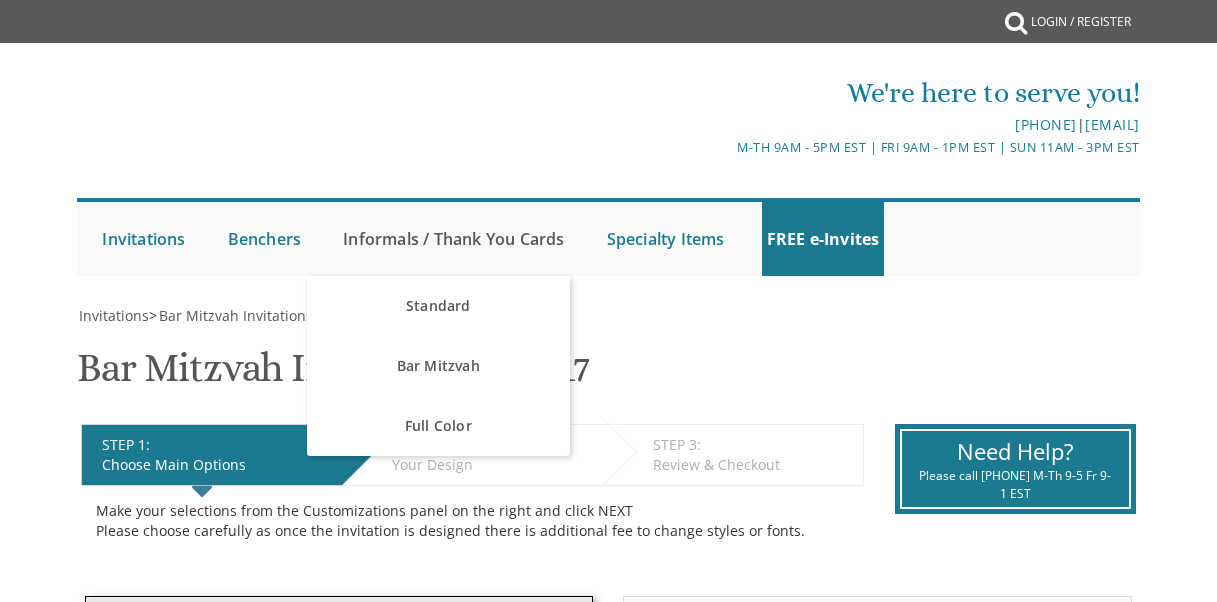 scroll, scrollTop: 0, scrollLeft: 0, axis: both 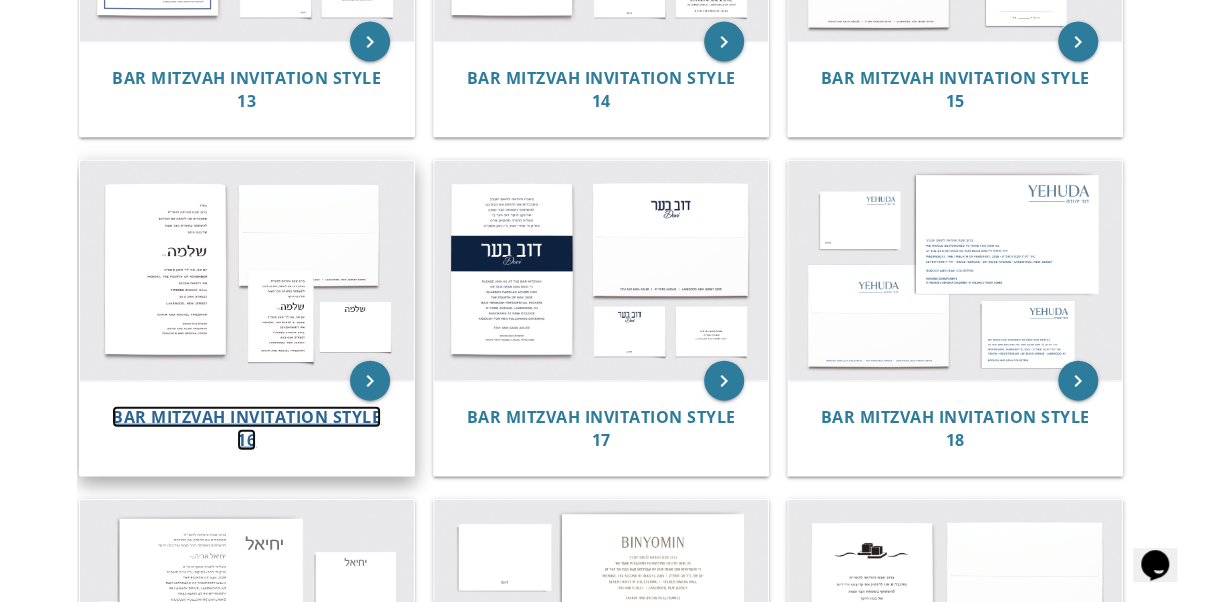 click on "Bar Mitzvah Invitation Style 16" at bounding box center [246, 428] 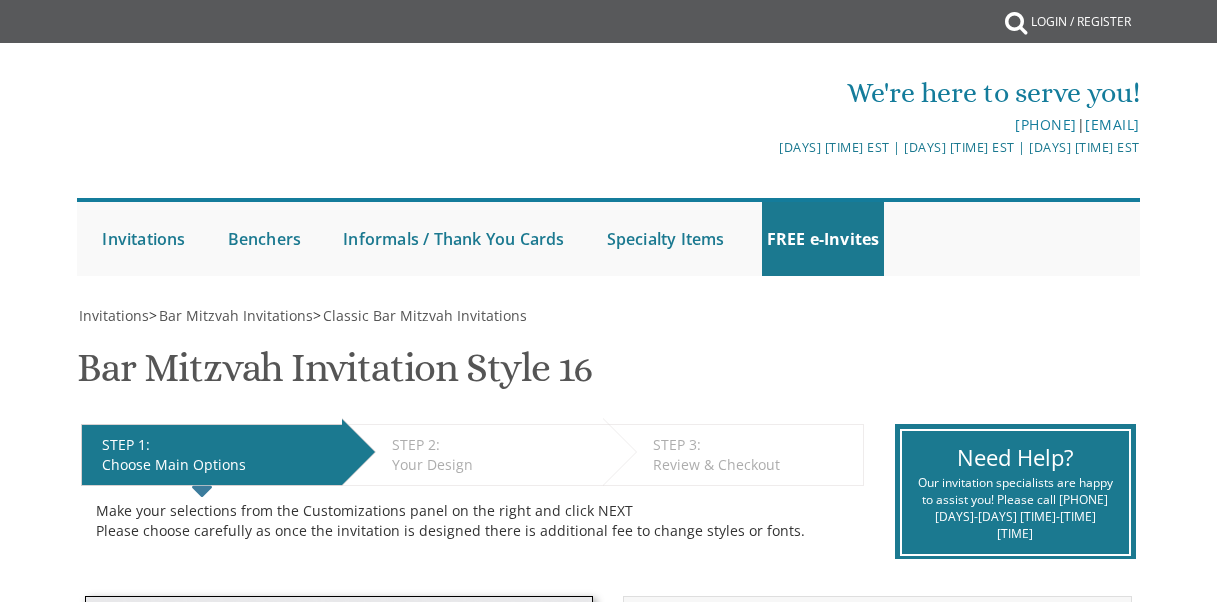scroll, scrollTop: 0, scrollLeft: 0, axis: both 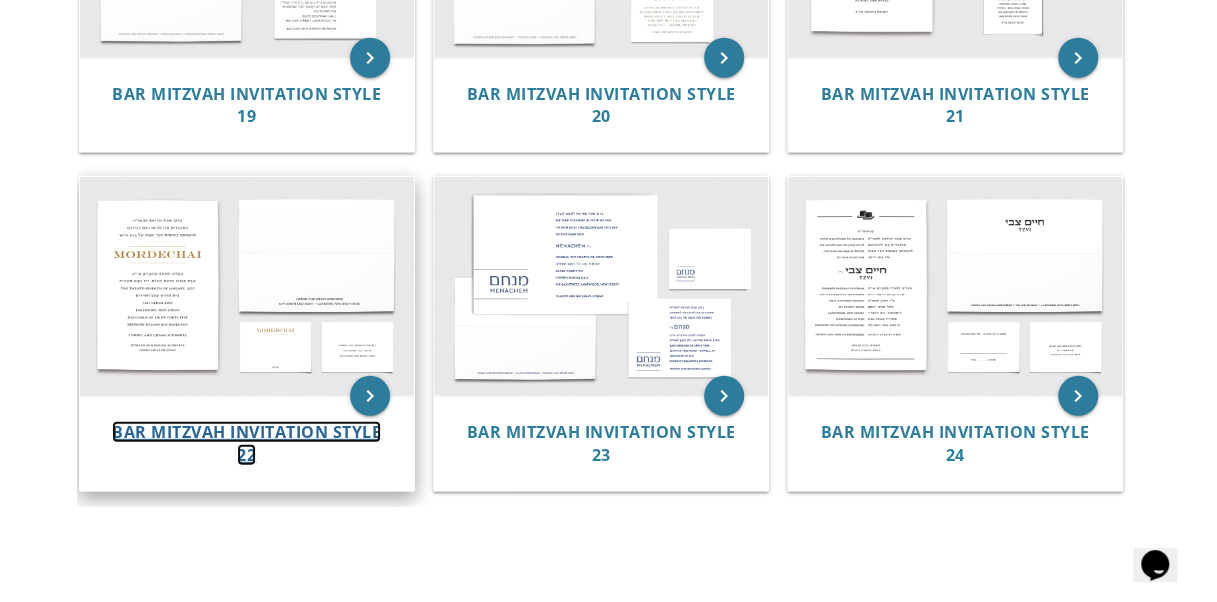 click on "Bar Mitzvah Invitation Style 22" at bounding box center [246, 443] 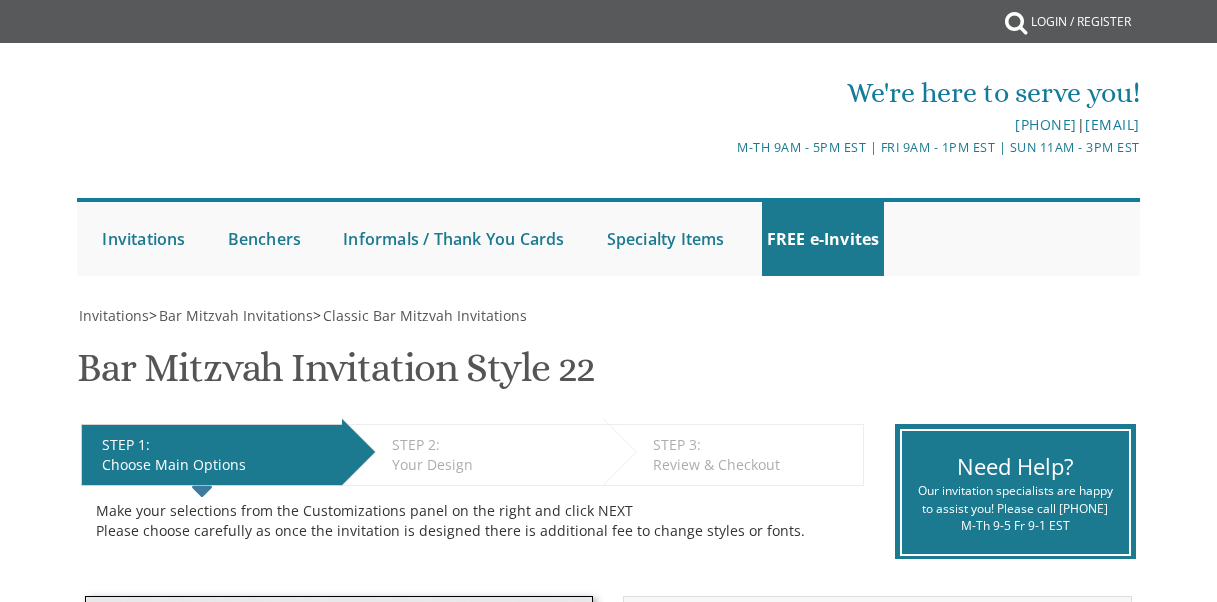 scroll, scrollTop: 0, scrollLeft: 0, axis: both 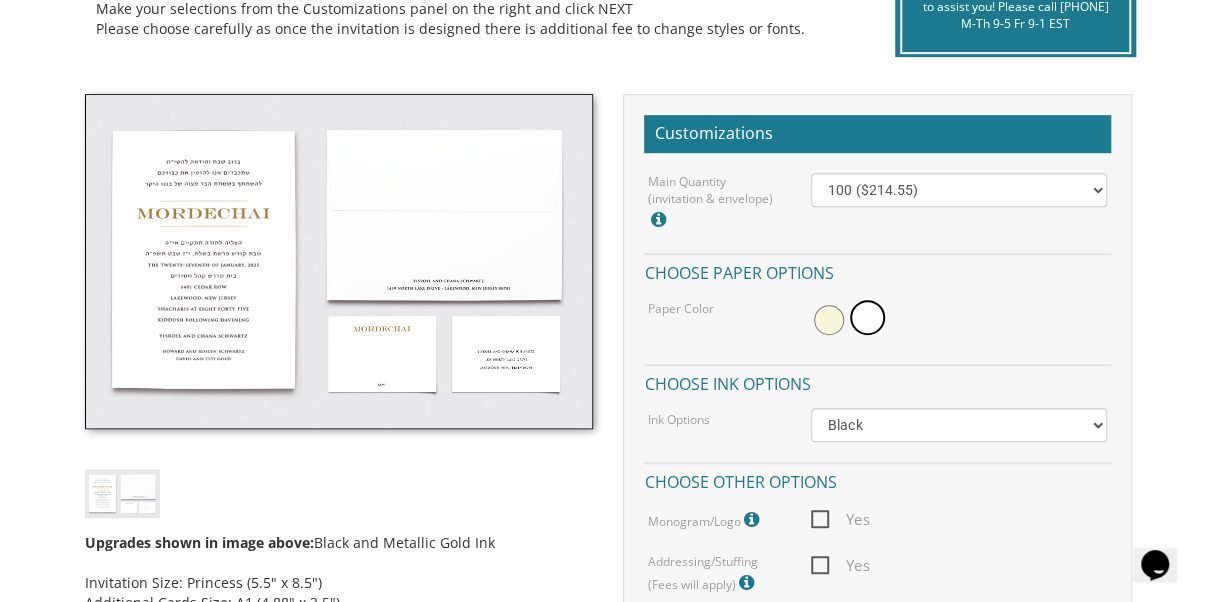 click at bounding box center (339, 261) 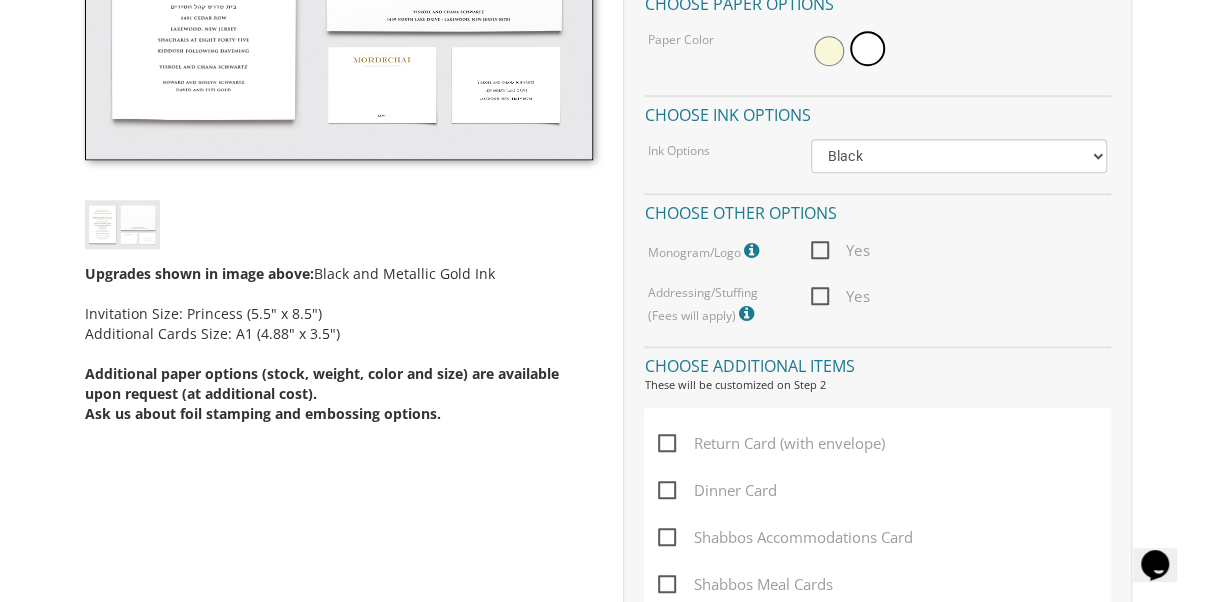 scroll, scrollTop: 1294, scrollLeft: 0, axis: vertical 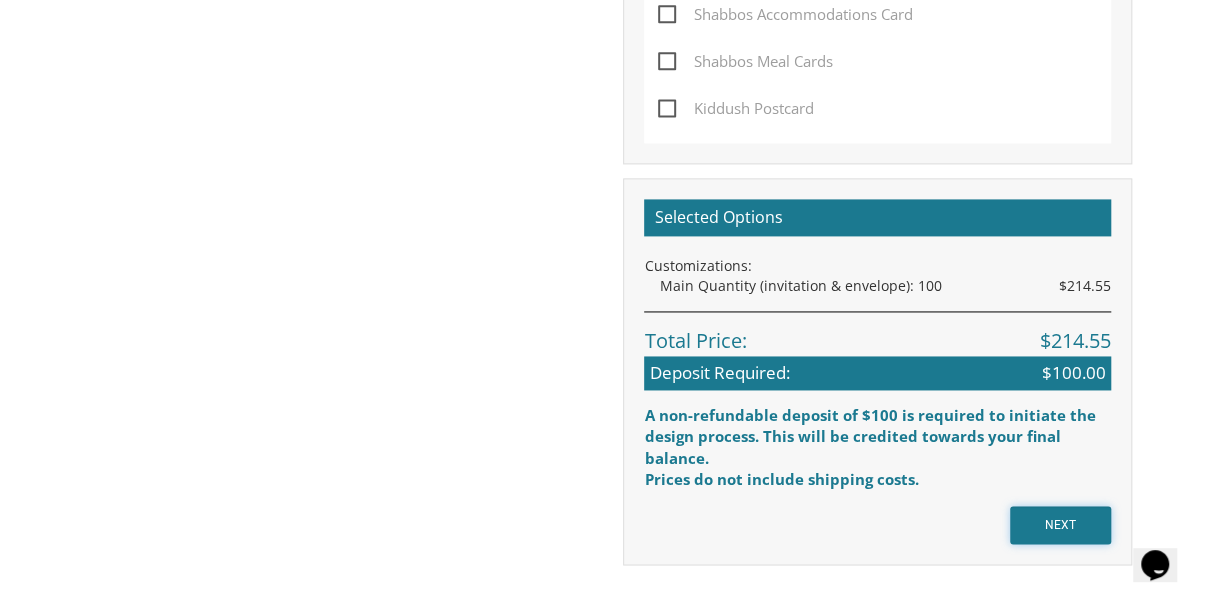 click on "NEXT" at bounding box center (1060, 525) 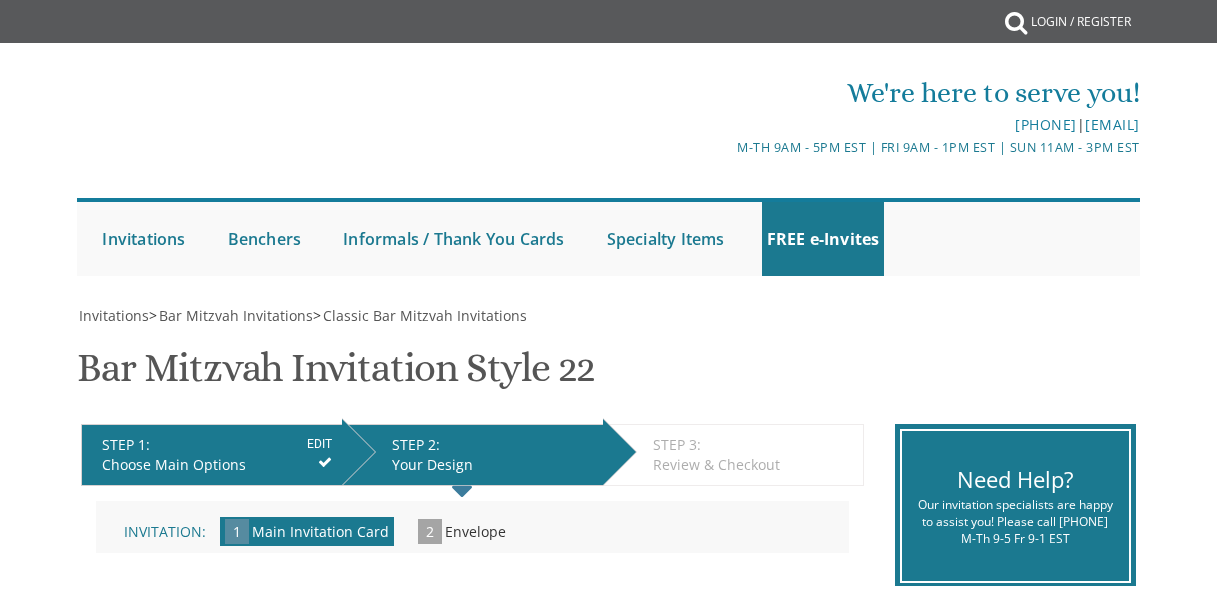 scroll, scrollTop: 0, scrollLeft: 0, axis: both 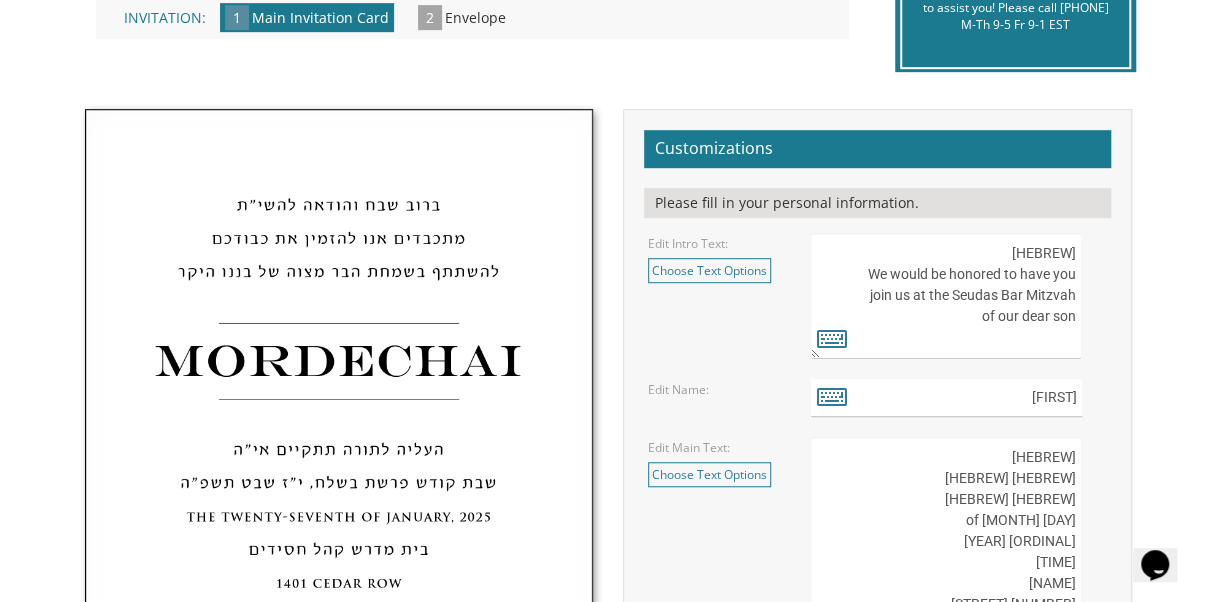 click on "My Cart
{{shoppingcart.totalQuantityDisplay}}
Total:
{{shoppingcart.subtotal}}
{{shoppingcart.total}}
{{shoppingcartitem.description}}
Qty. {{shoppingcartitem.quantity}}
{{productoption.name}}" at bounding box center [608, 571] 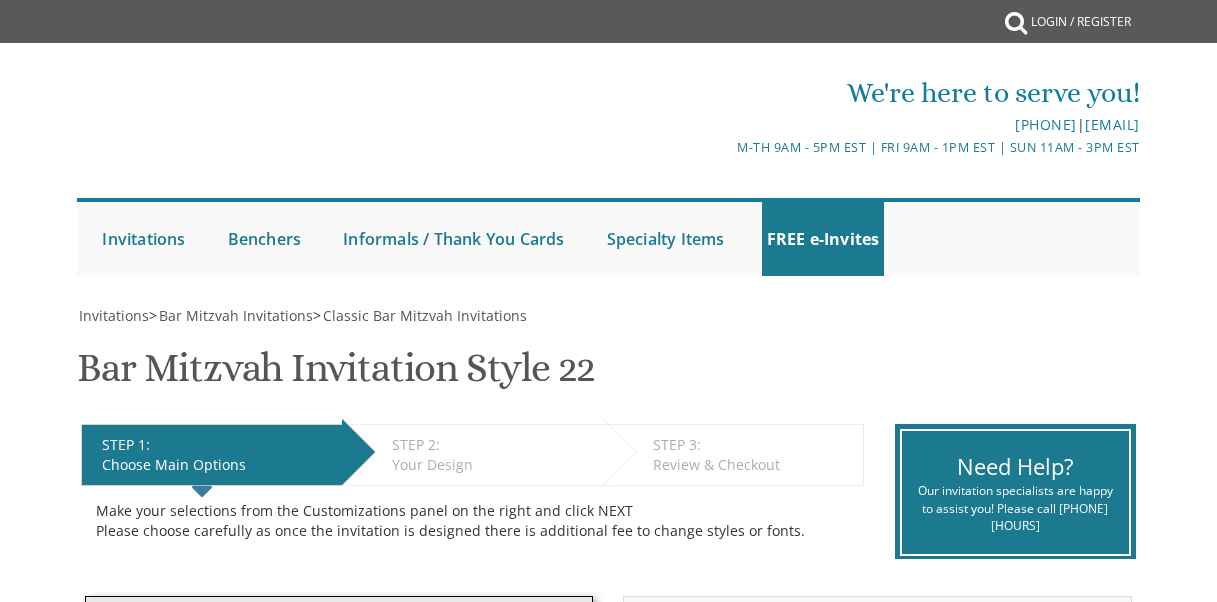 scroll, scrollTop: 1294, scrollLeft: 0, axis: vertical 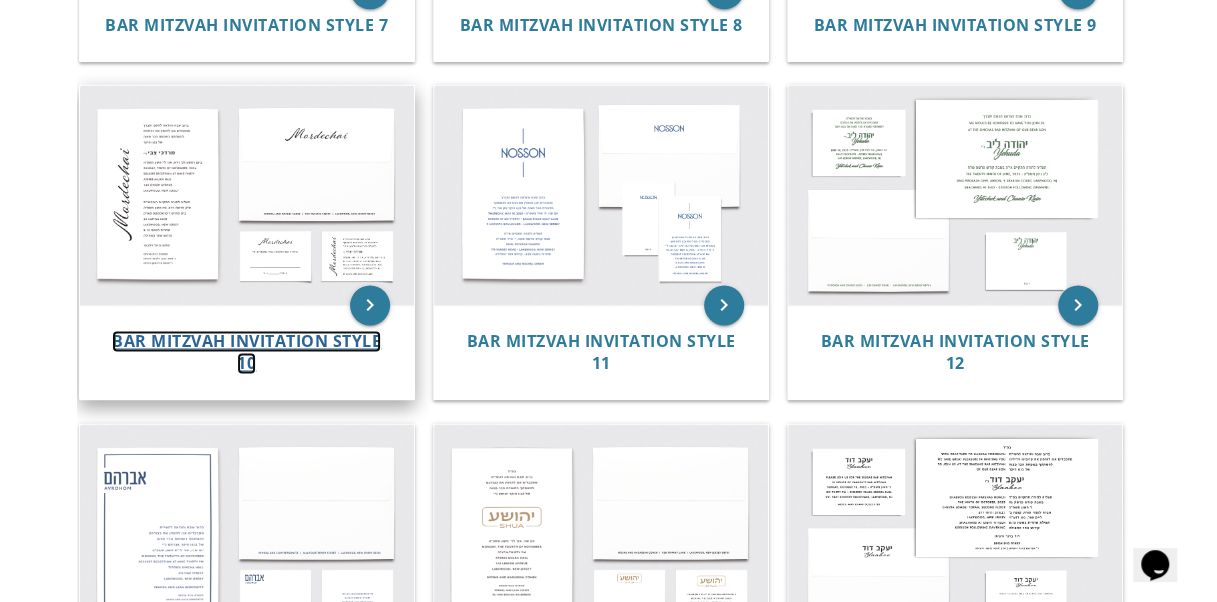 click on "Bar Mitzvah Invitation Style 10" at bounding box center [246, 352] 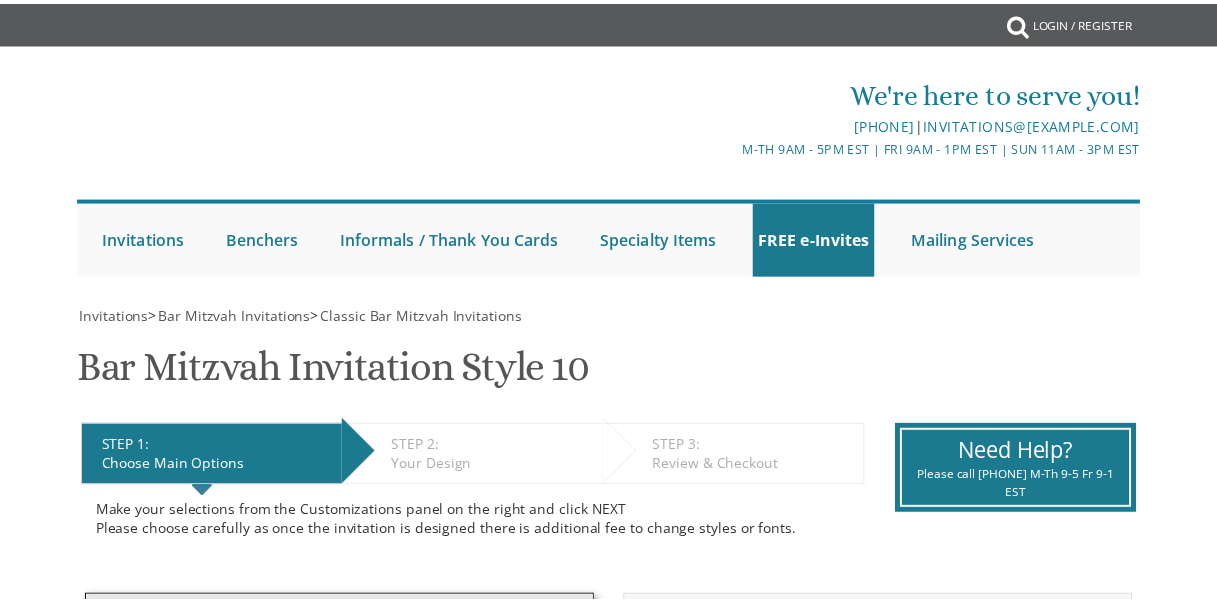 scroll, scrollTop: 0, scrollLeft: 0, axis: both 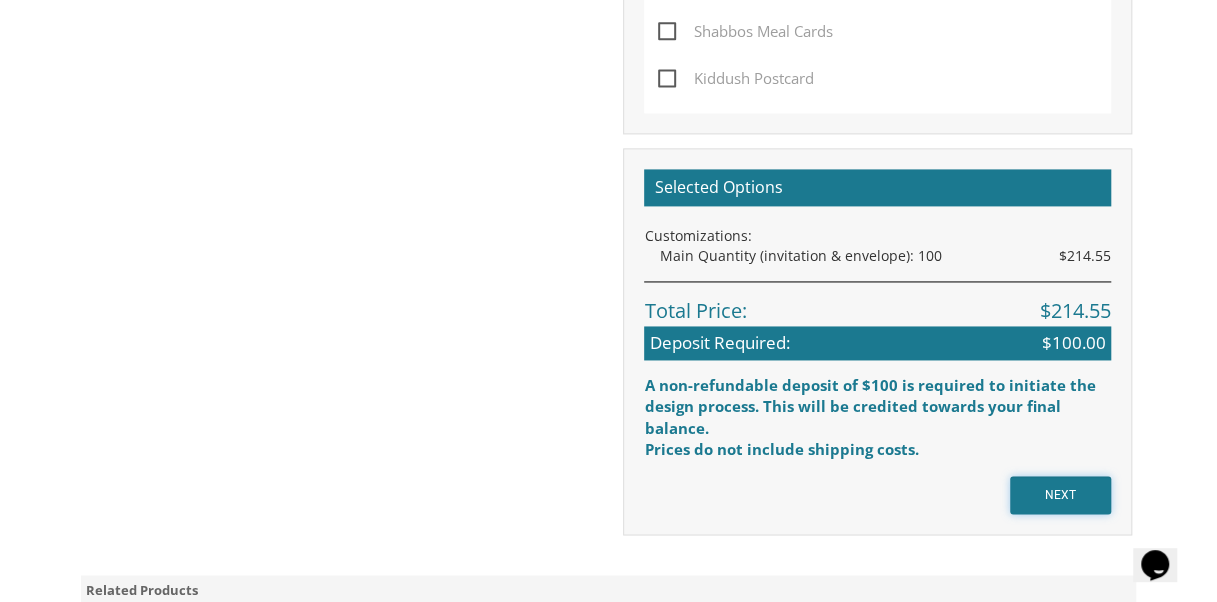 click on "NEXT" at bounding box center [1060, 495] 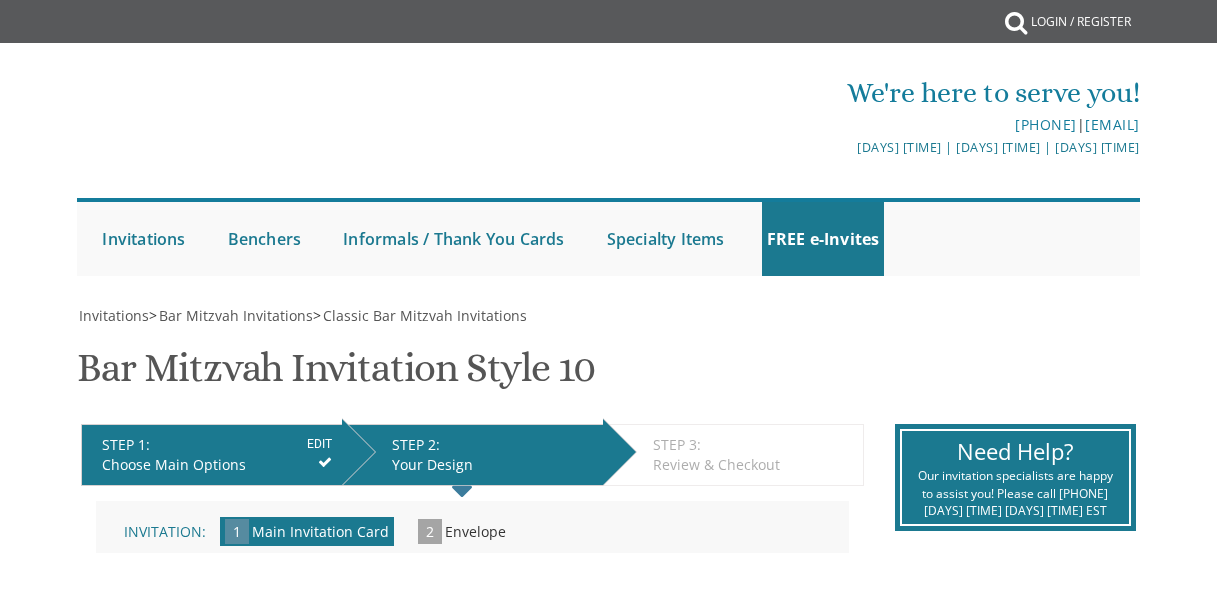 scroll, scrollTop: 0, scrollLeft: 0, axis: both 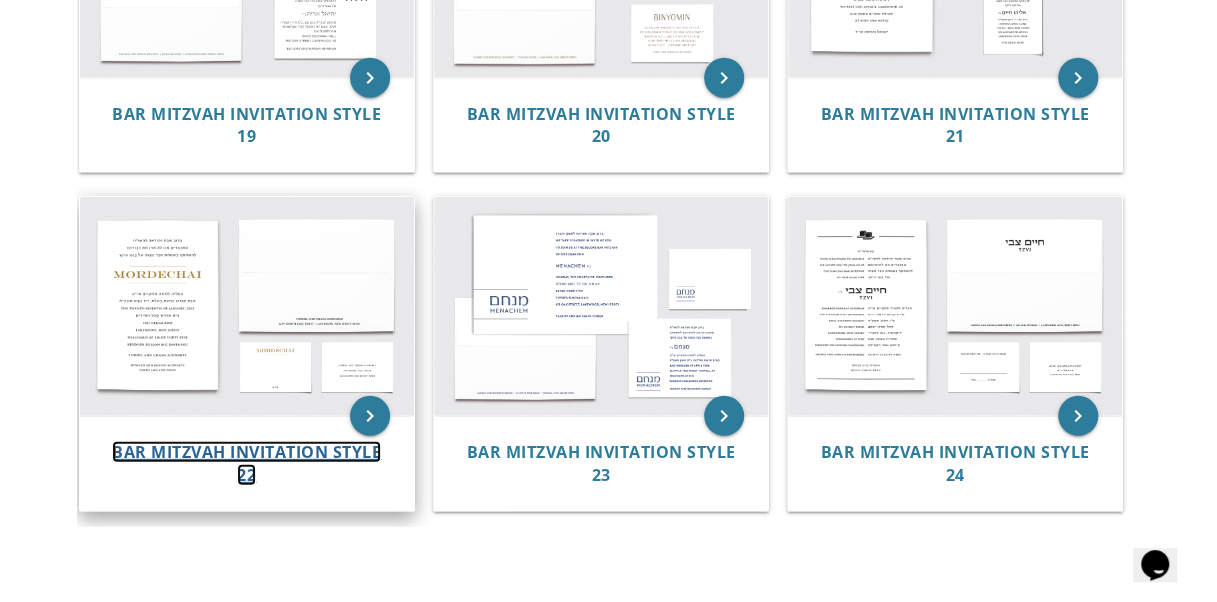 click on "Bar Mitzvah Invitation Style 22" at bounding box center [246, 463] 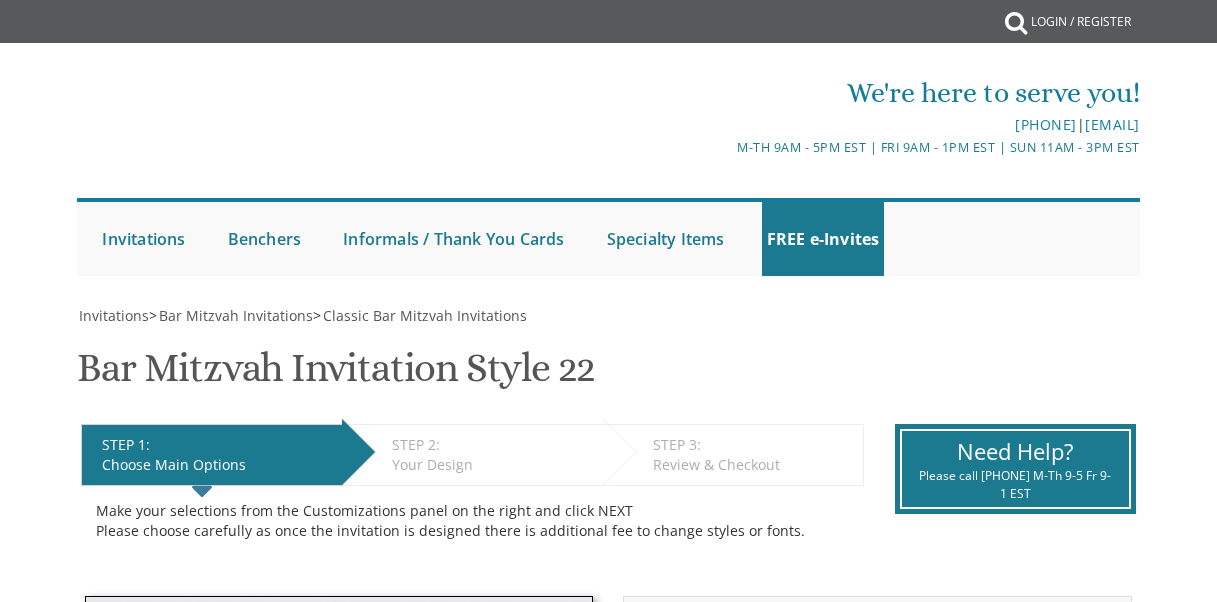 scroll, scrollTop: 0, scrollLeft: 0, axis: both 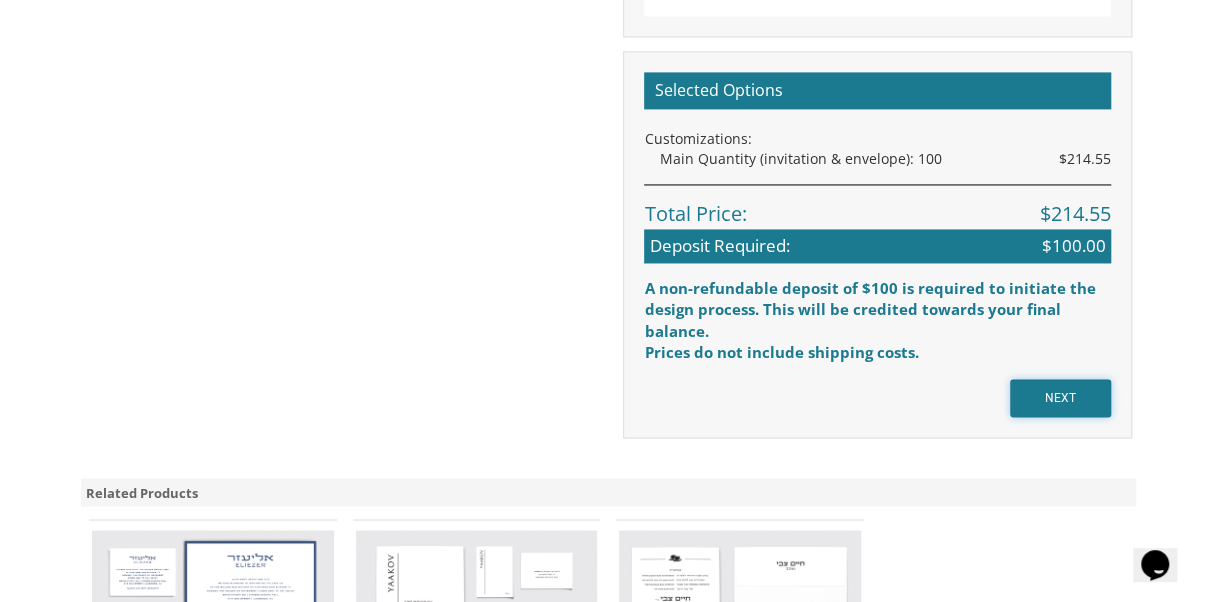 click on "NEXT" at bounding box center [1060, 398] 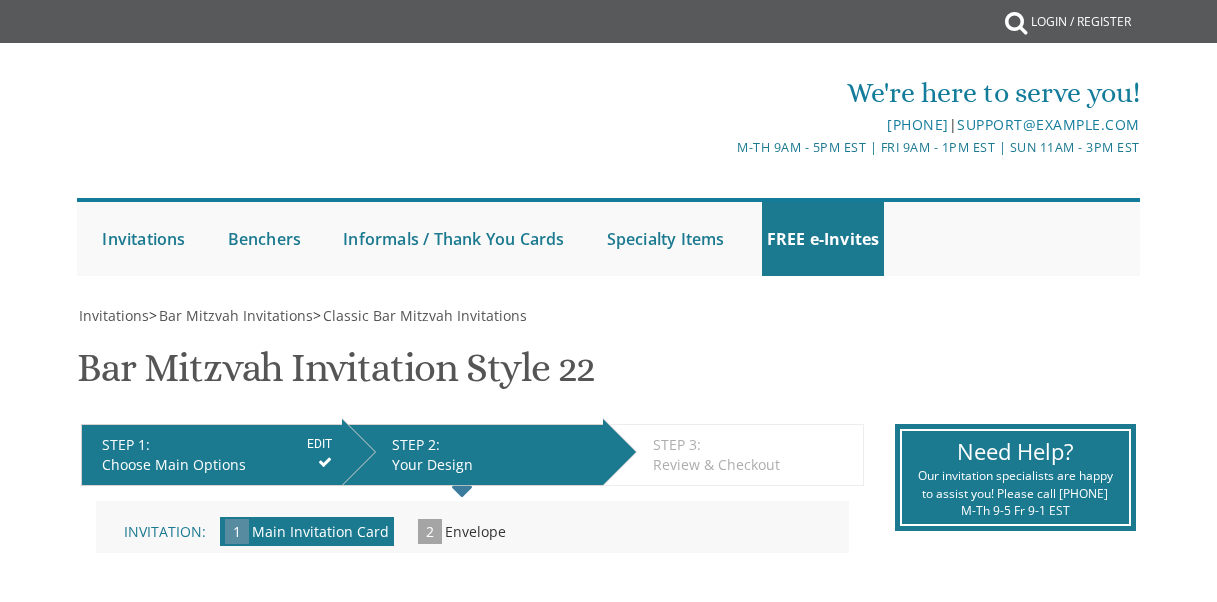 scroll, scrollTop: 0, scrollLeft: 0, axis: both 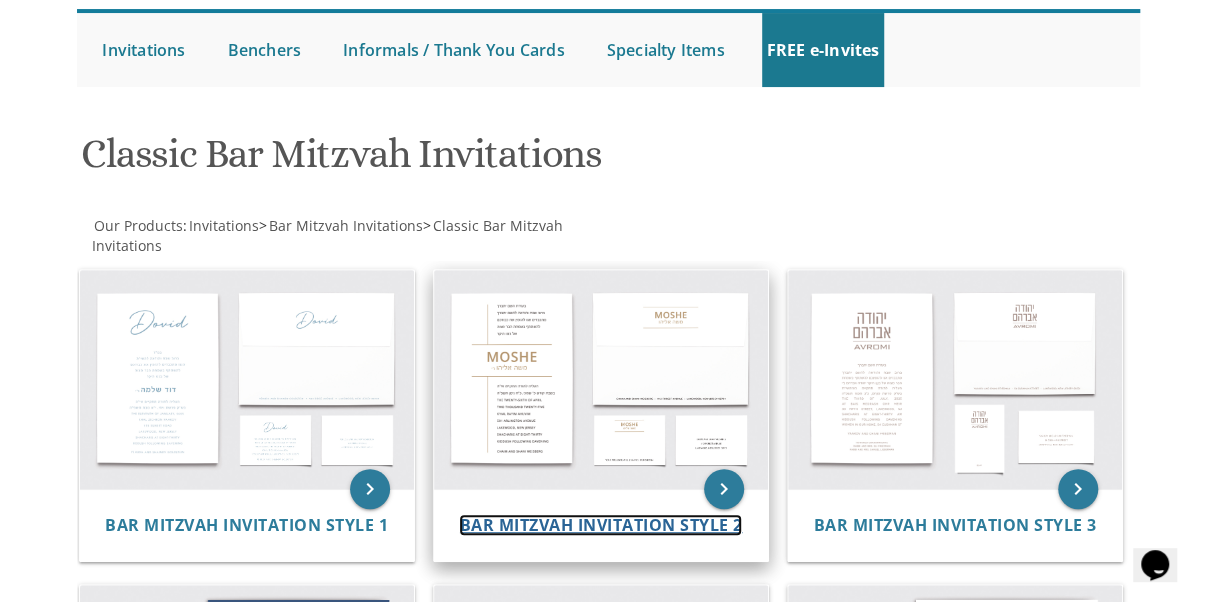 click on "Bar Mitzvah Invitation Style 2" at bounding box center [600, 525] 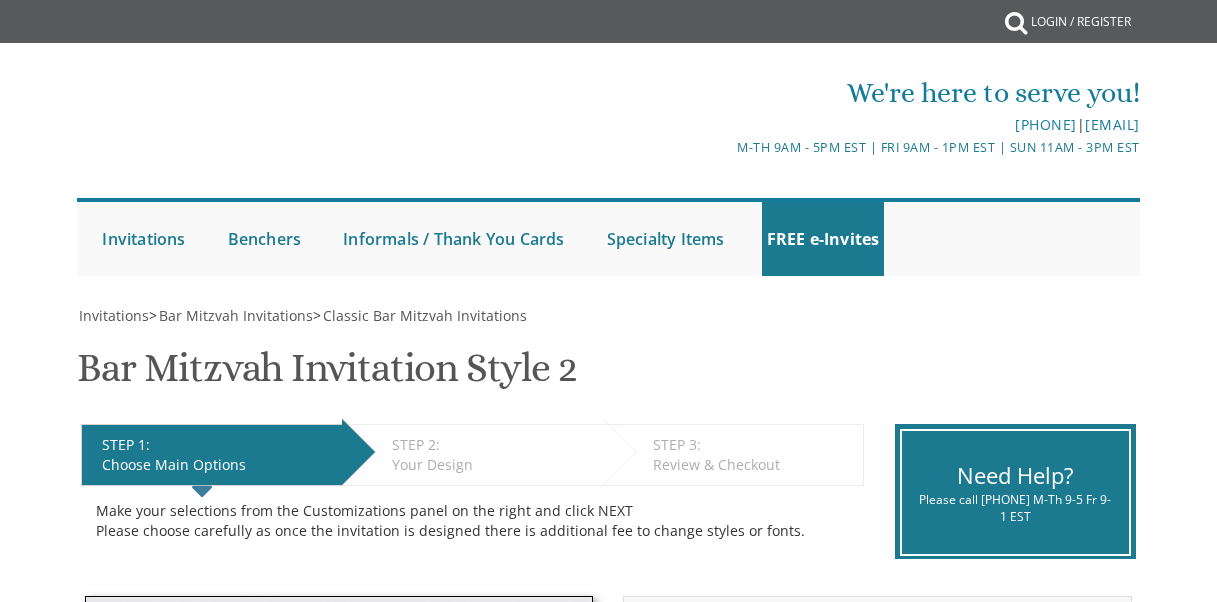 scroll, scrollTop: 0, scrollLeft: 0, axis: both 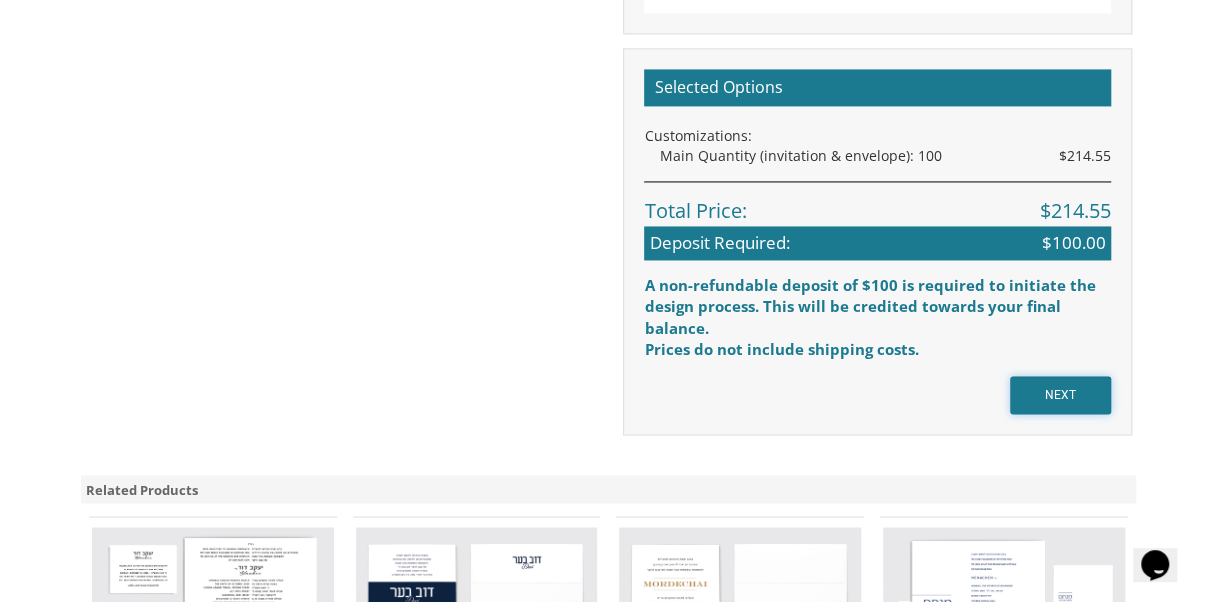 click on "NEXT" at bounding box center (1060, 395) 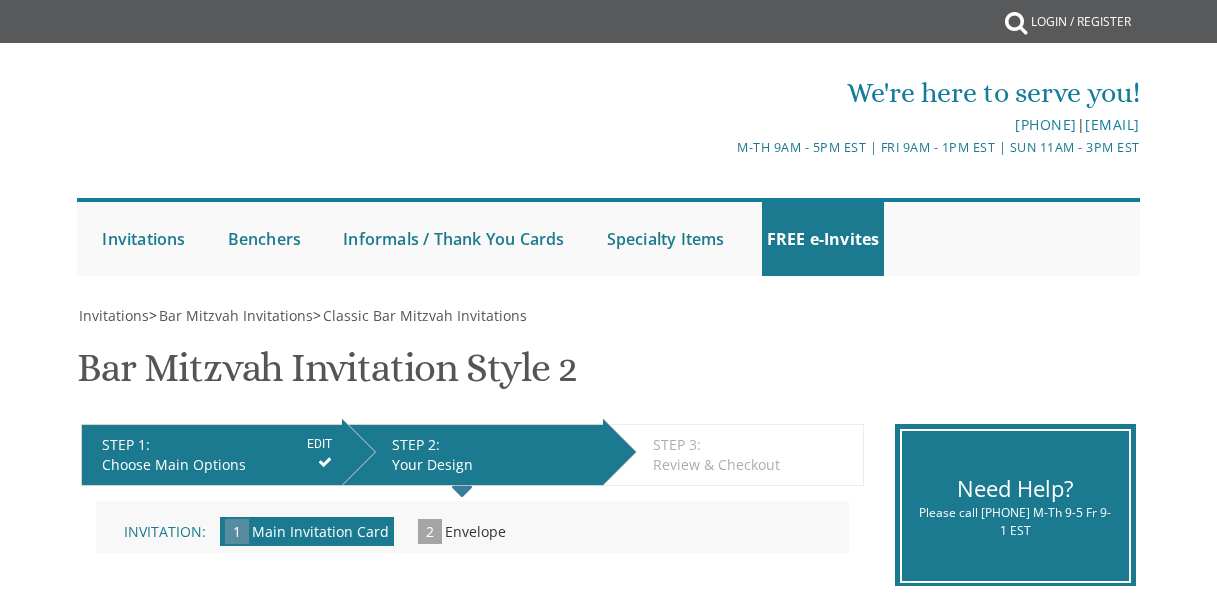 scroll, scrollTop: 0, scrollLeft: 0, axis: both 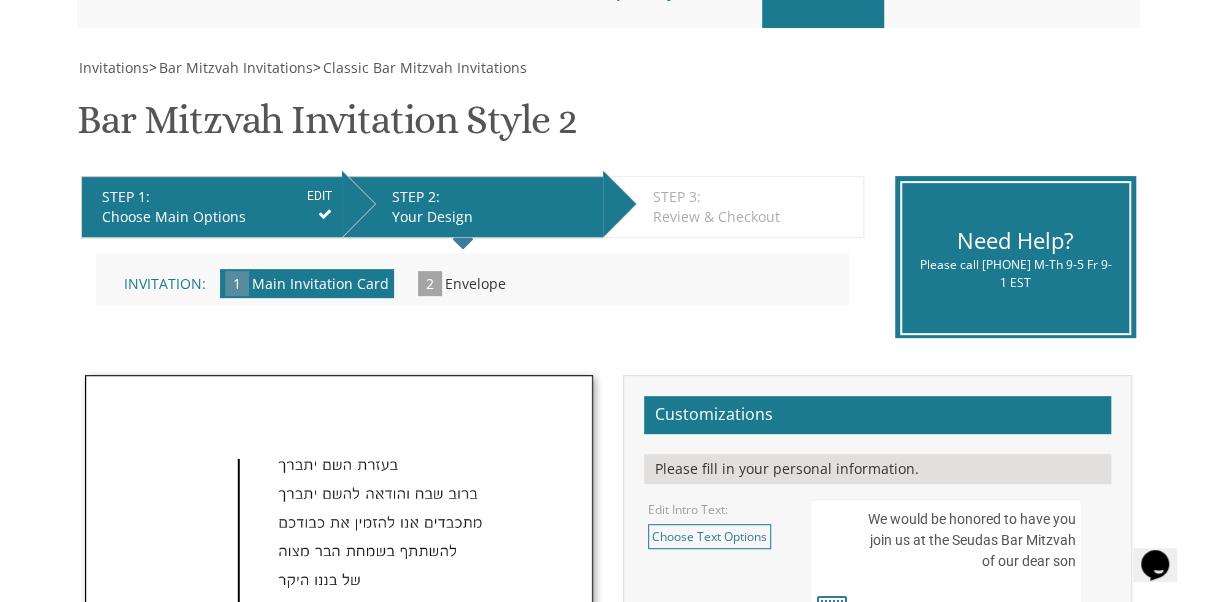 click on "Invitation:
1 Main Invitation Card »
2 Envelope »" at bounding box center [472, 279] 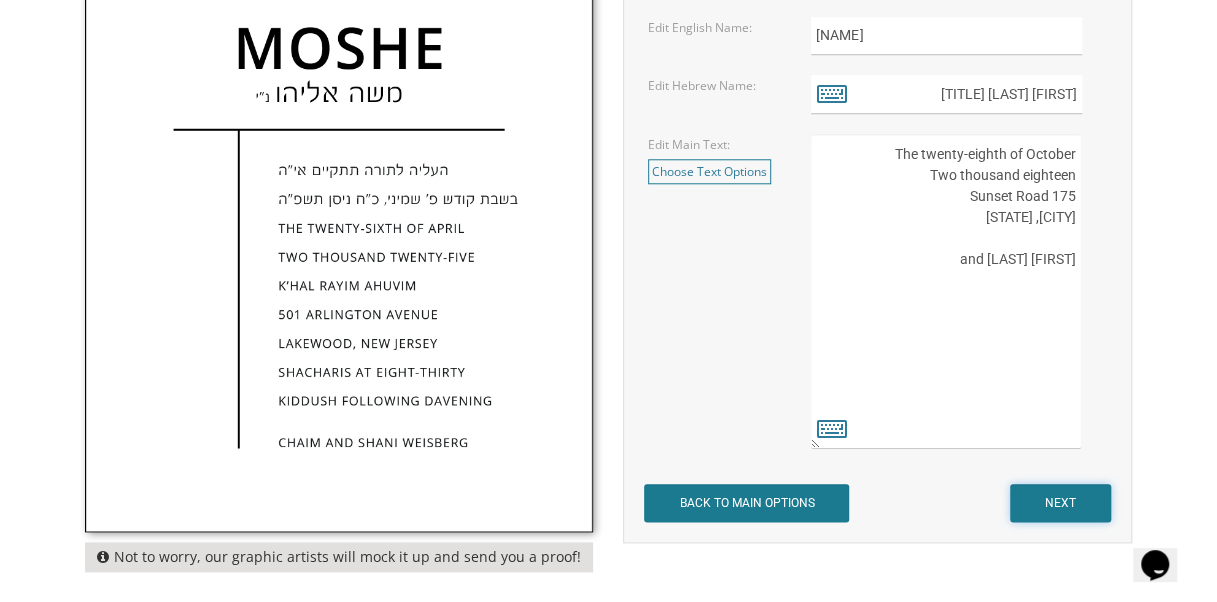 click on "NEXT" at bounding box center (746, 503) 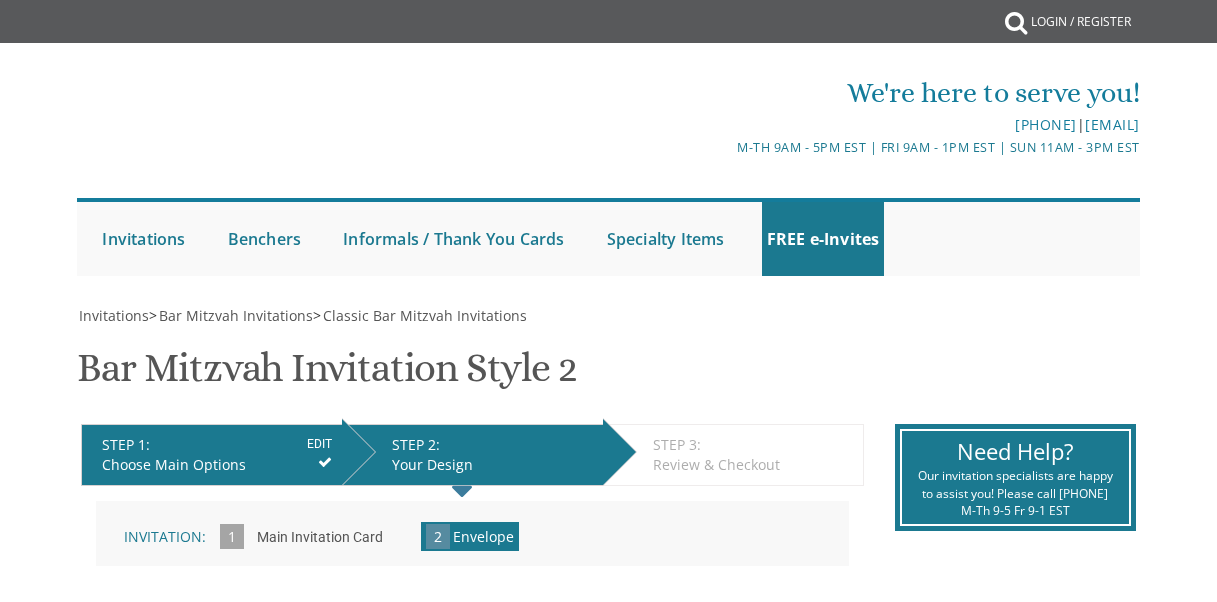 scroll, scrollTop: 0, scrollLeft: 0, axis: both 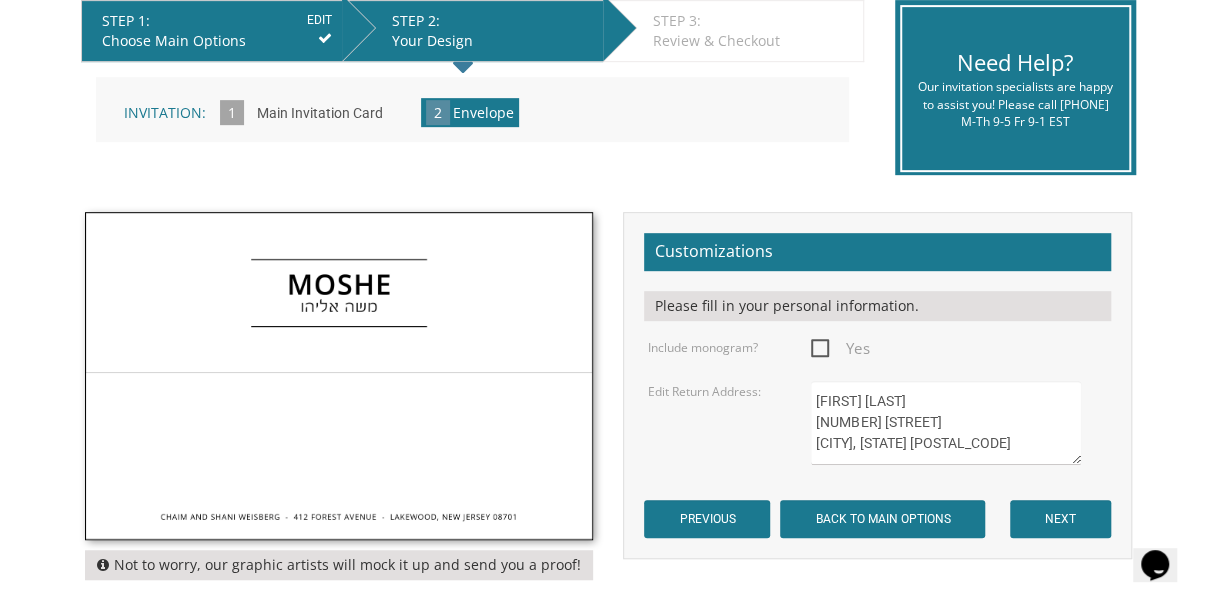 click on "Yes" at bounding box center [840, 348] 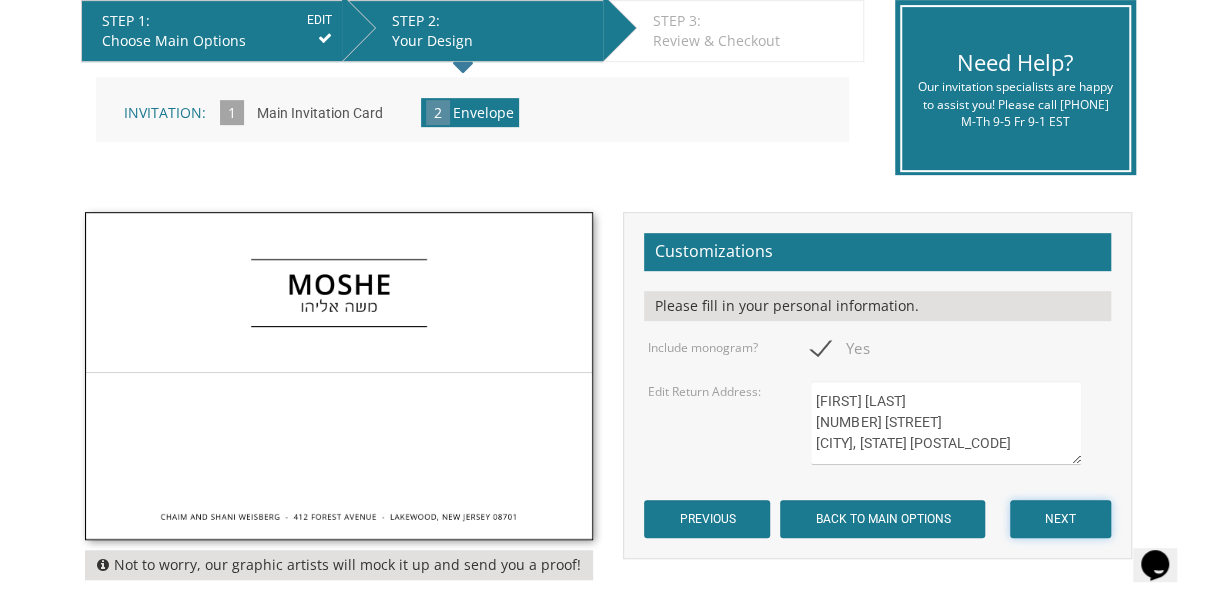 click on "NEXT" at bounding box center [707, 519] 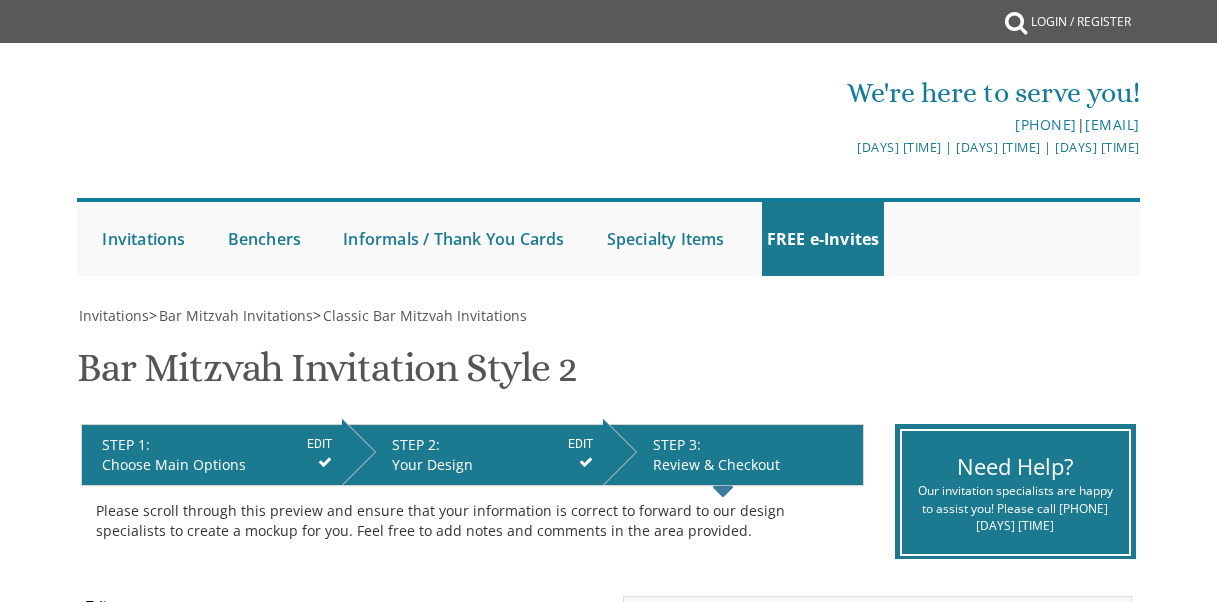 scroll, scrollTop: 0, scrollLeft: 0, axis: both 